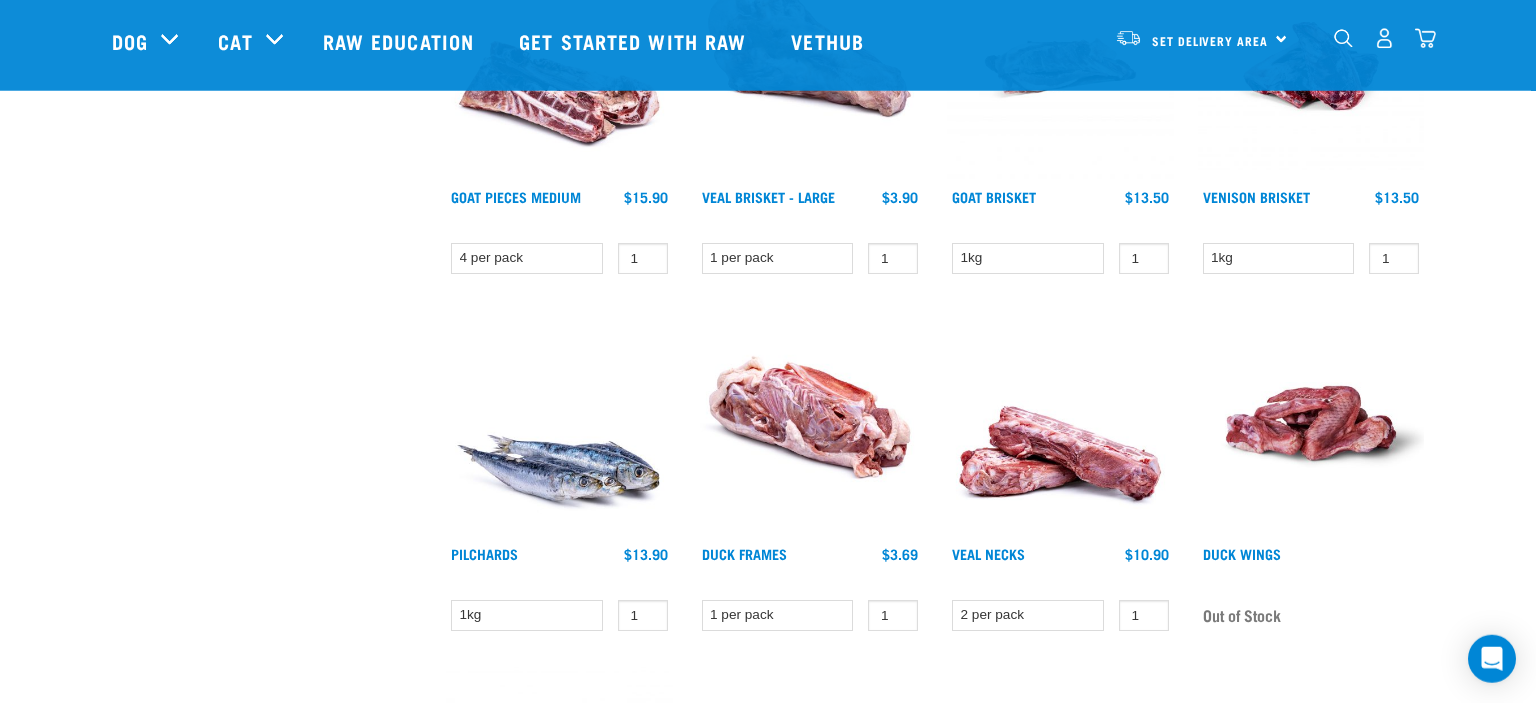 scroll, scrollTop: 1073, scrollLeft: 0, axis: vertical 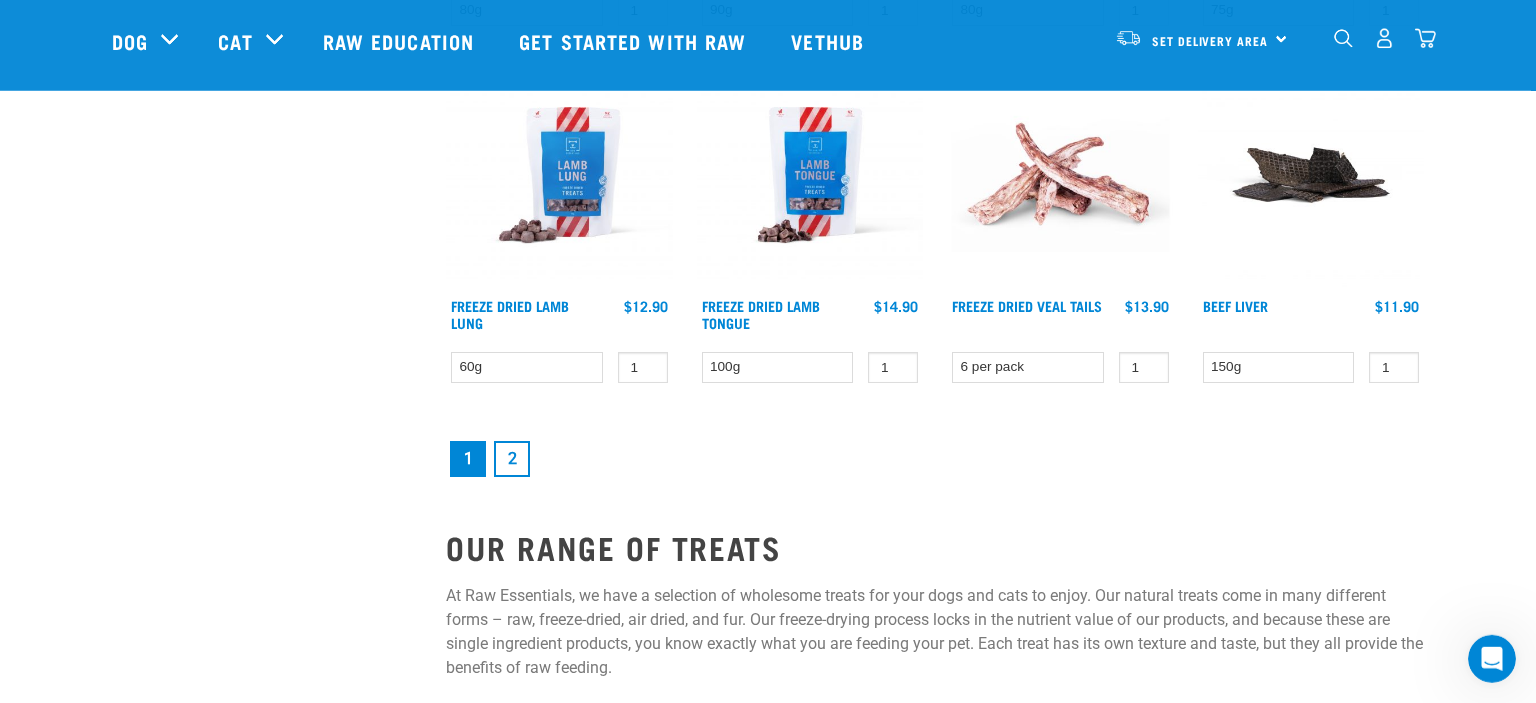 click on "2" at bounding box center [512, 459] 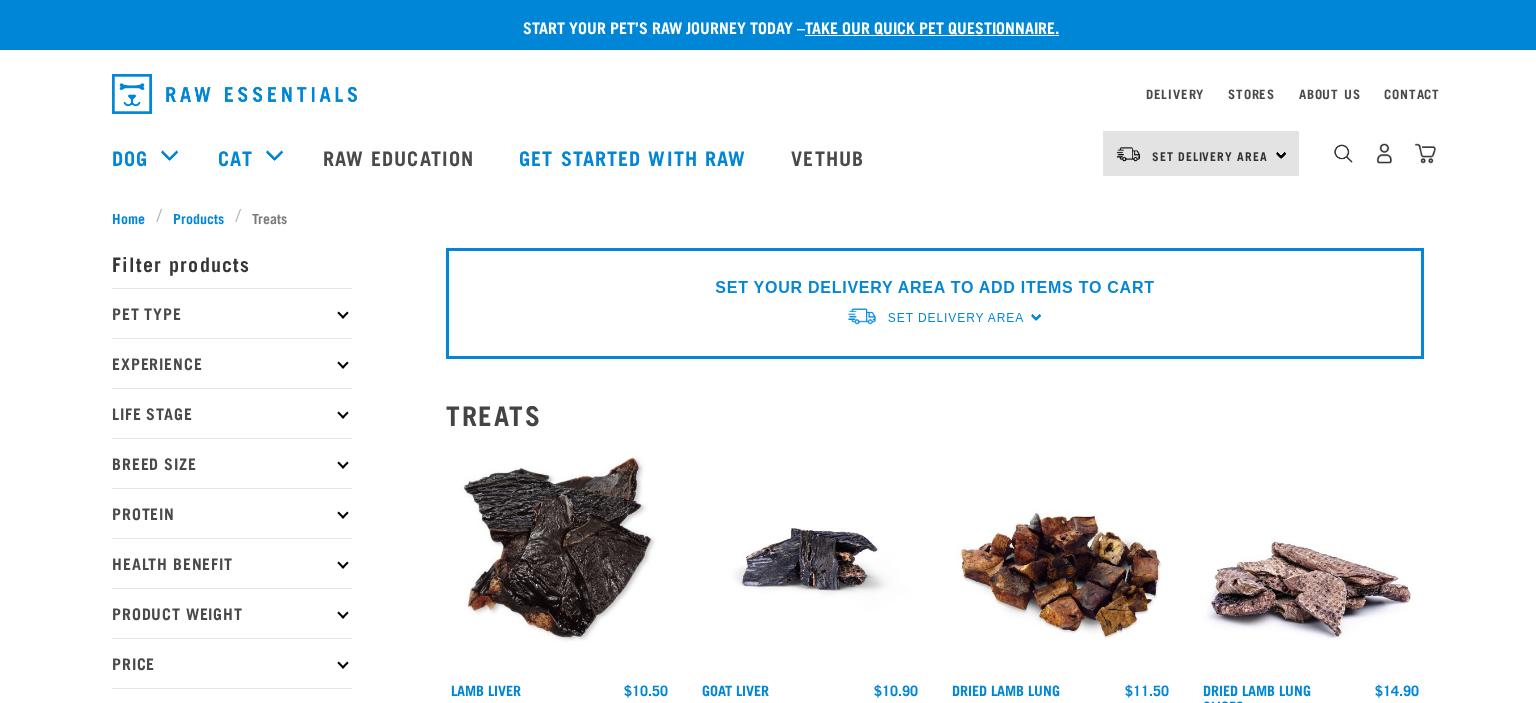 scroll, scrollTop: 0, scrollLeft: 0, axis: both 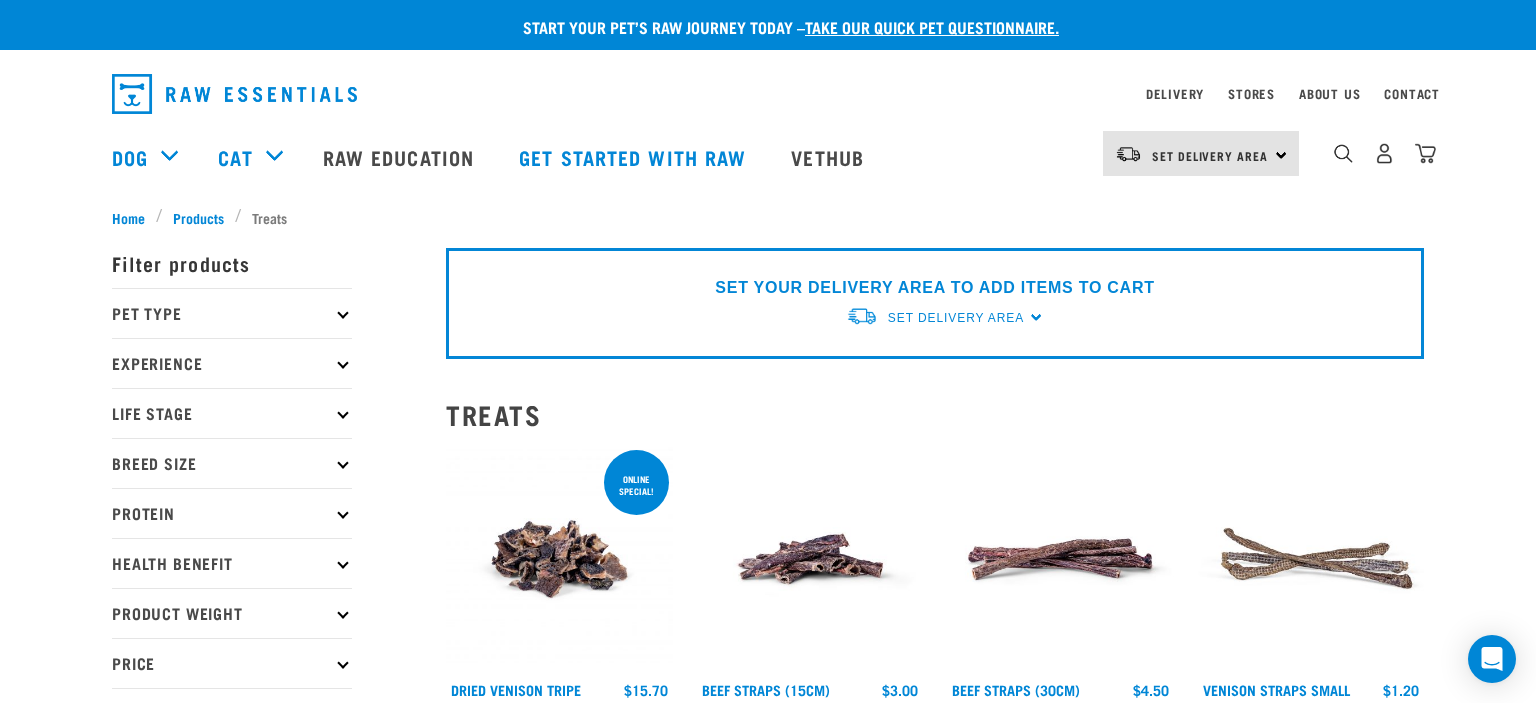 click at bounding box center [234, 94] 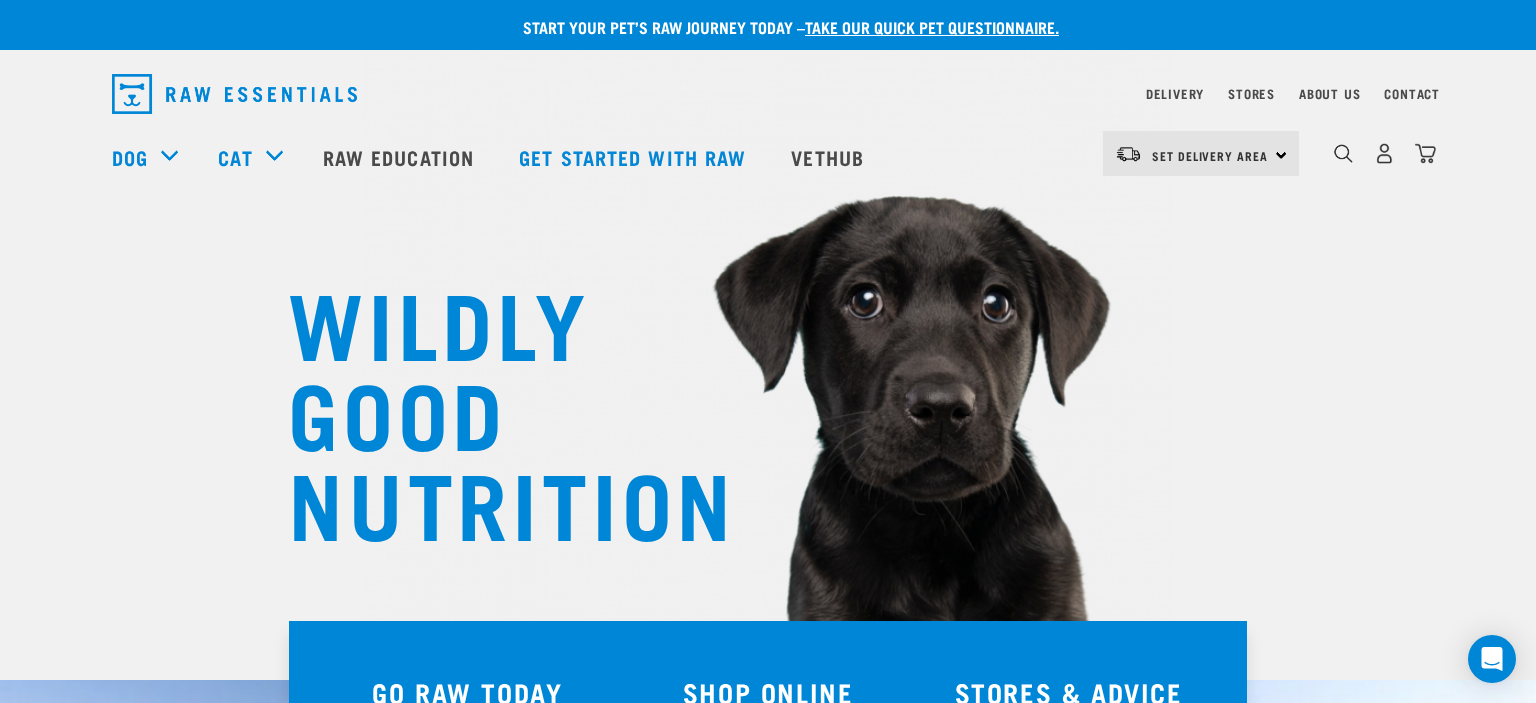 scroll, scrollTop: 0, scrollLeft: 0, axis: both 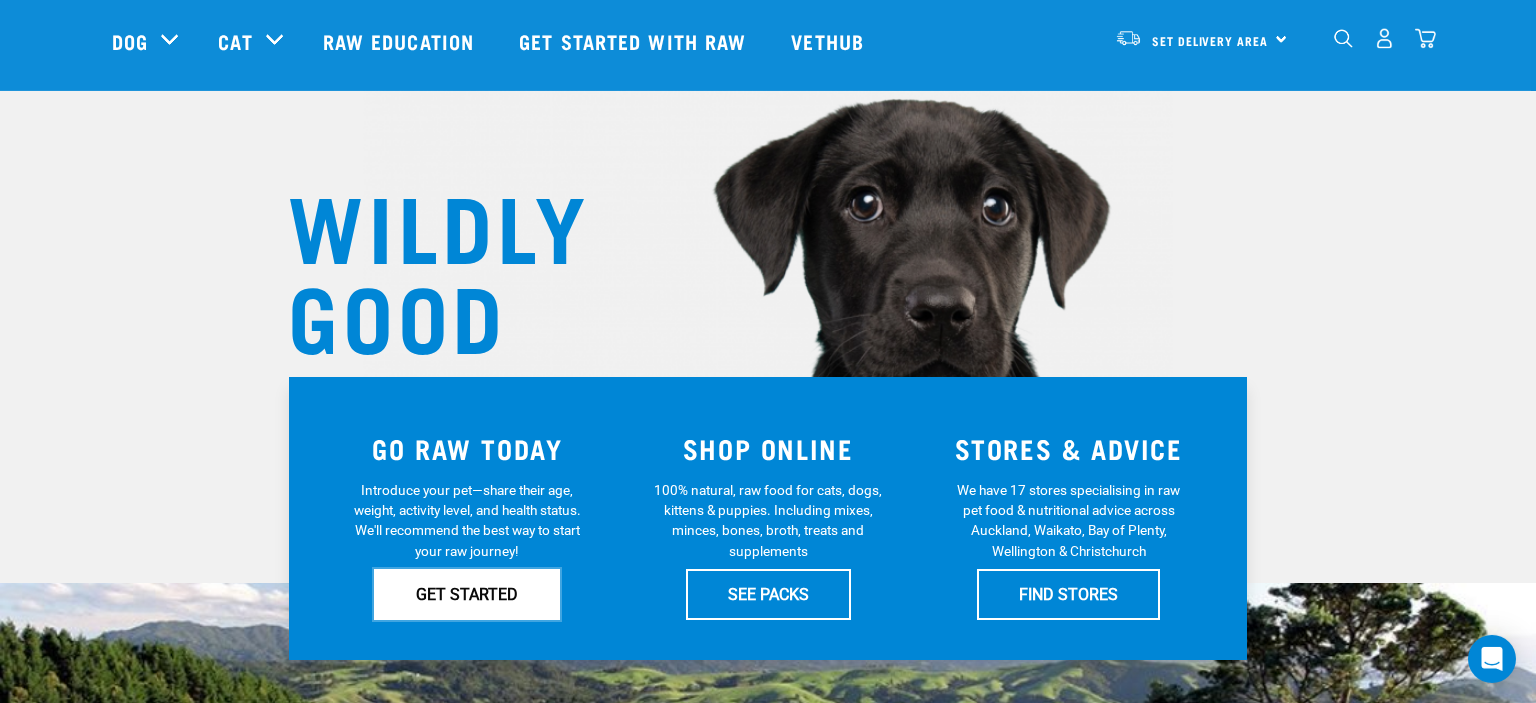 click on "GET STARTED" at bounding box center [467, 594] 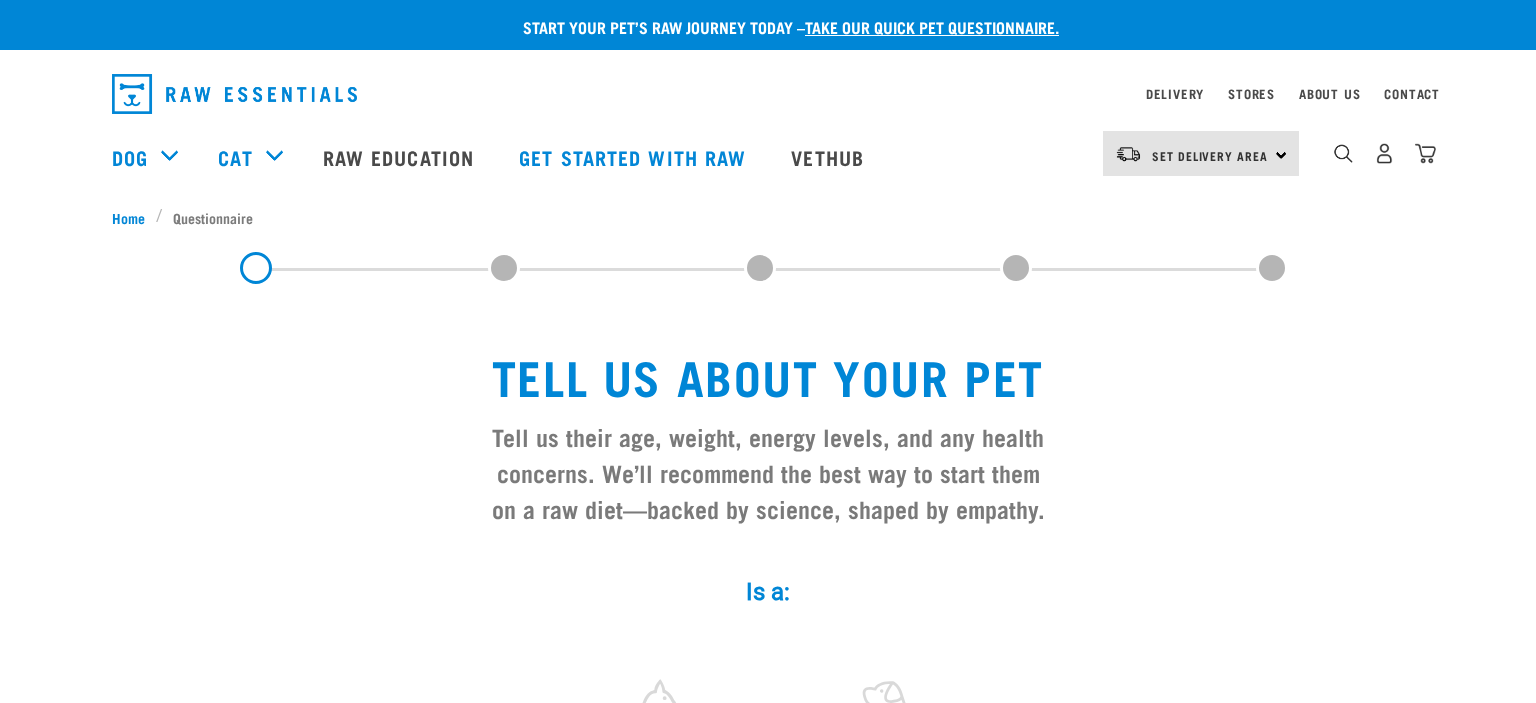 scroll, scrollTop: 0, scrollLeft: 0, axis: both 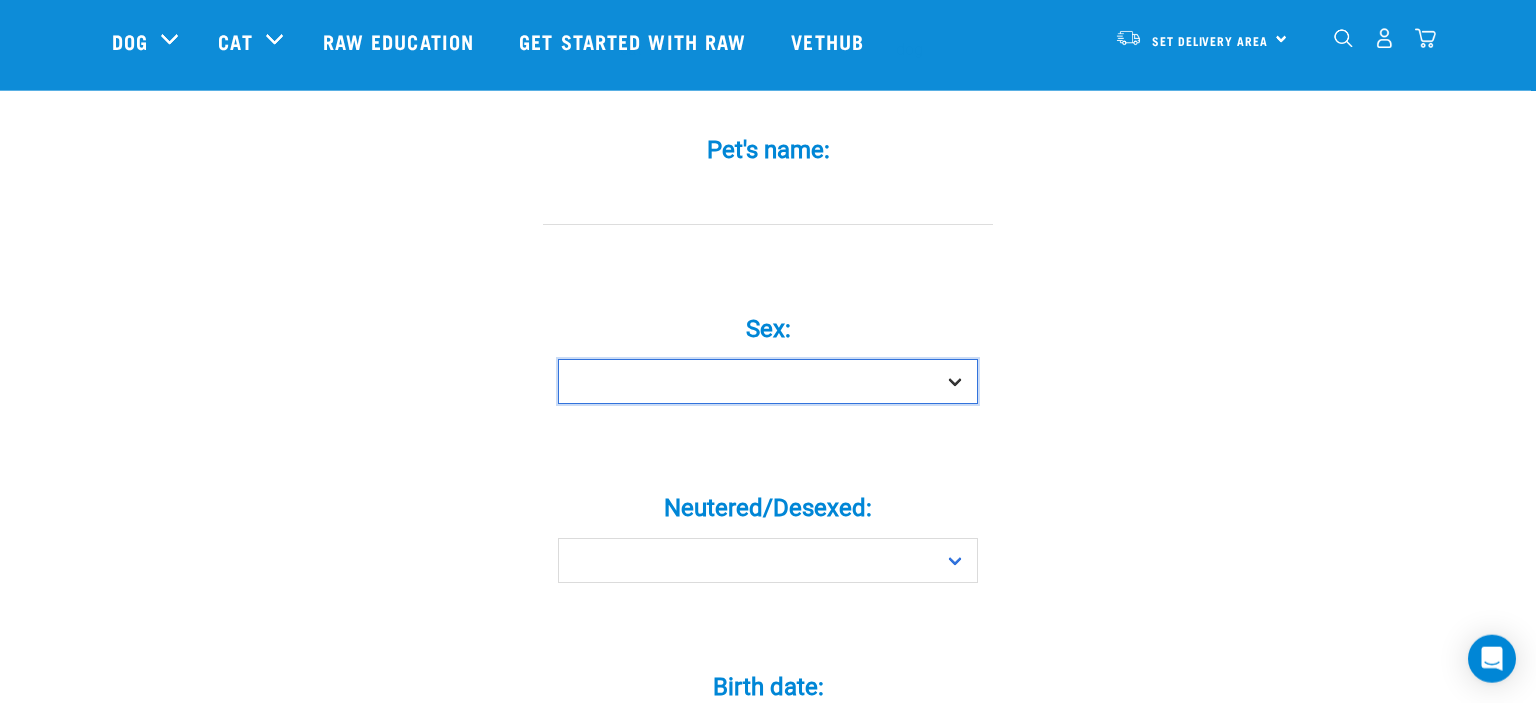 click on "Boy
Girl" at bounding box center (768, 381) 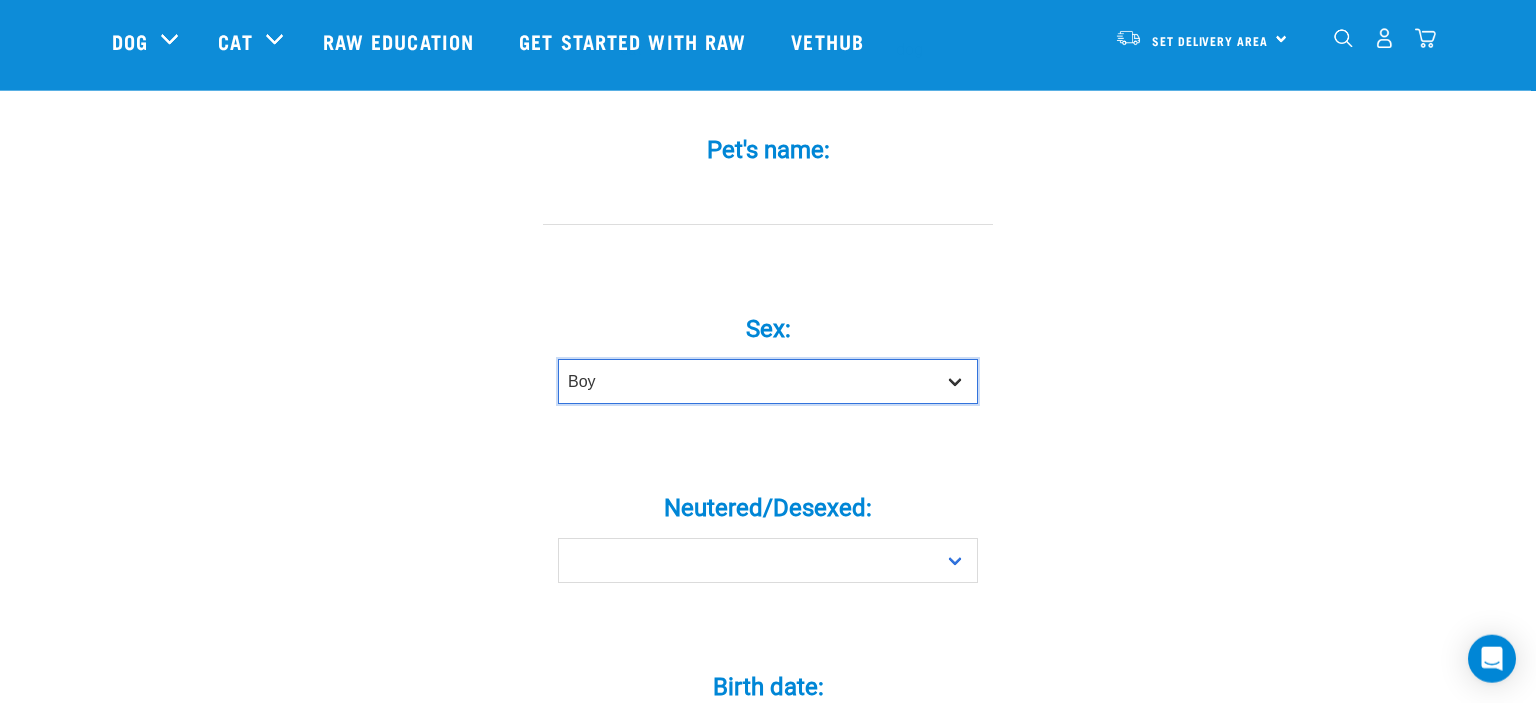 click on "Boy" at bounding box center (0, 0) 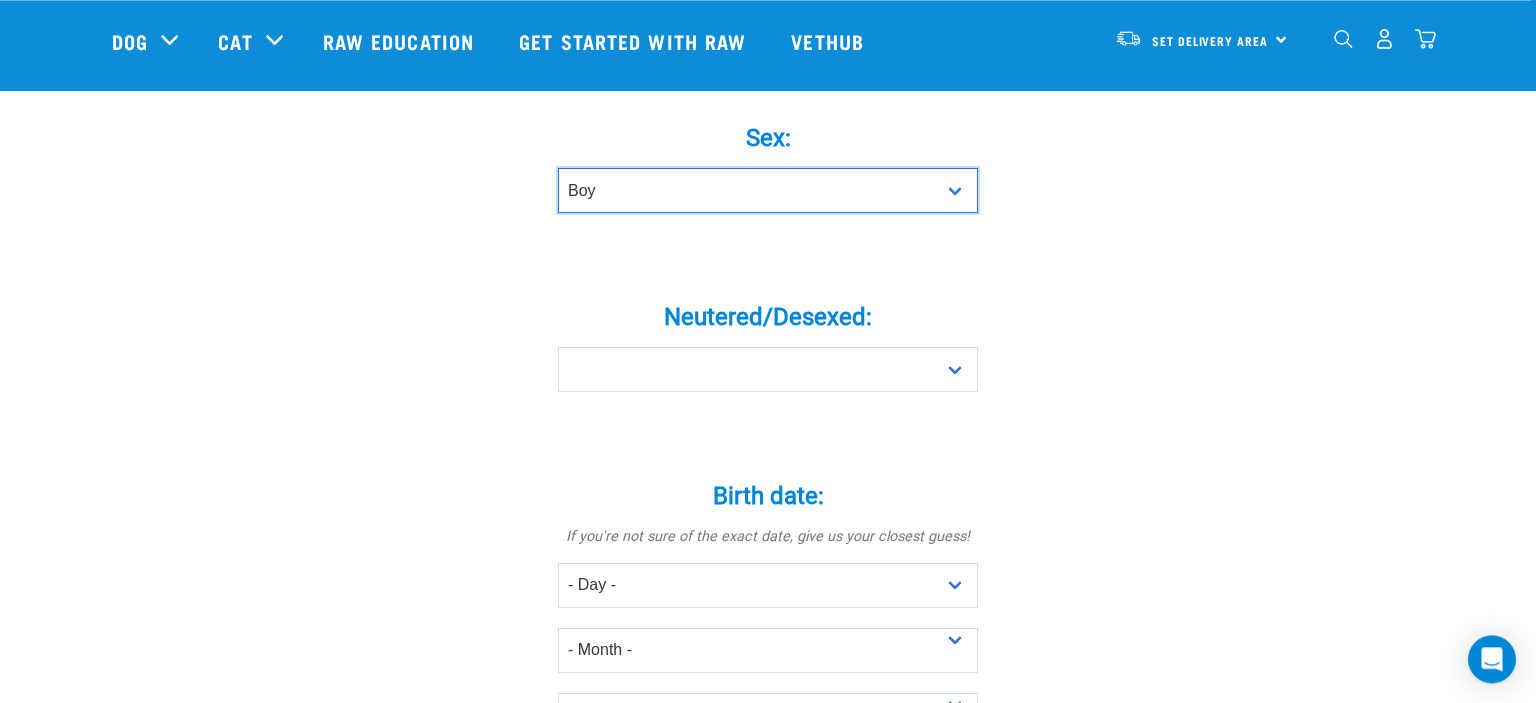 scroll, scrollTop: 884, scrollLeft: 0, axis: vertical 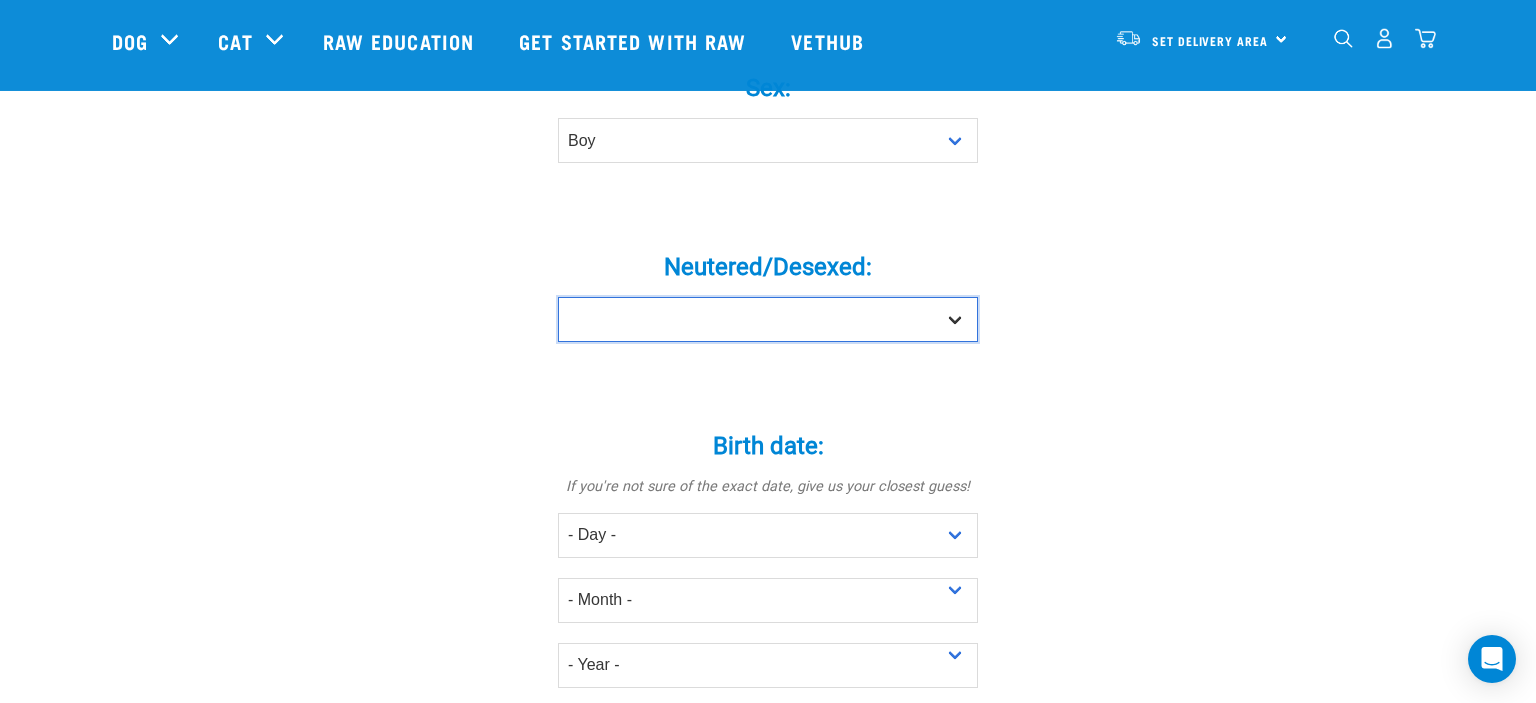 click on "Yes
No" at bounding box center (768, 319) 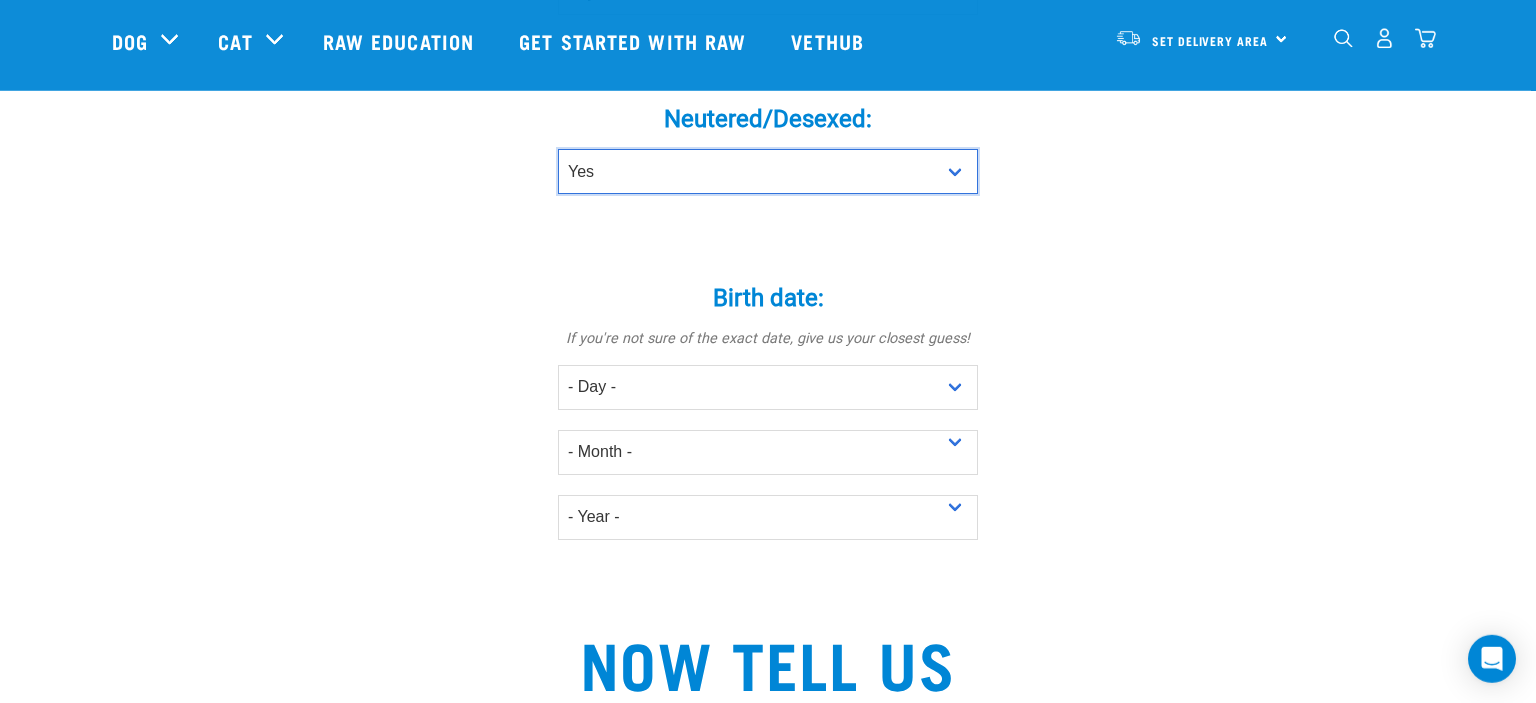 scroll, scrollTop: 1062, scrollLeft: 0, axis: vertical 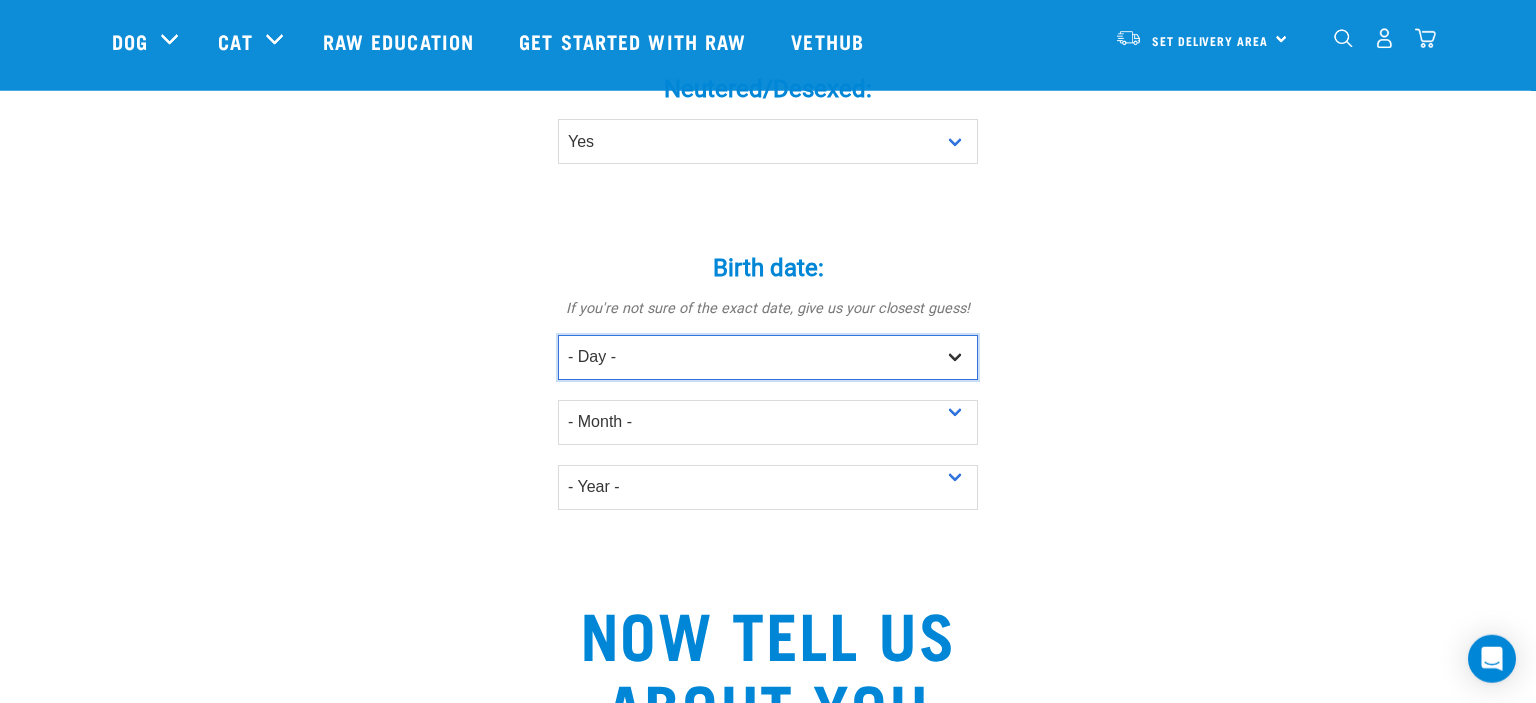 select on "18" 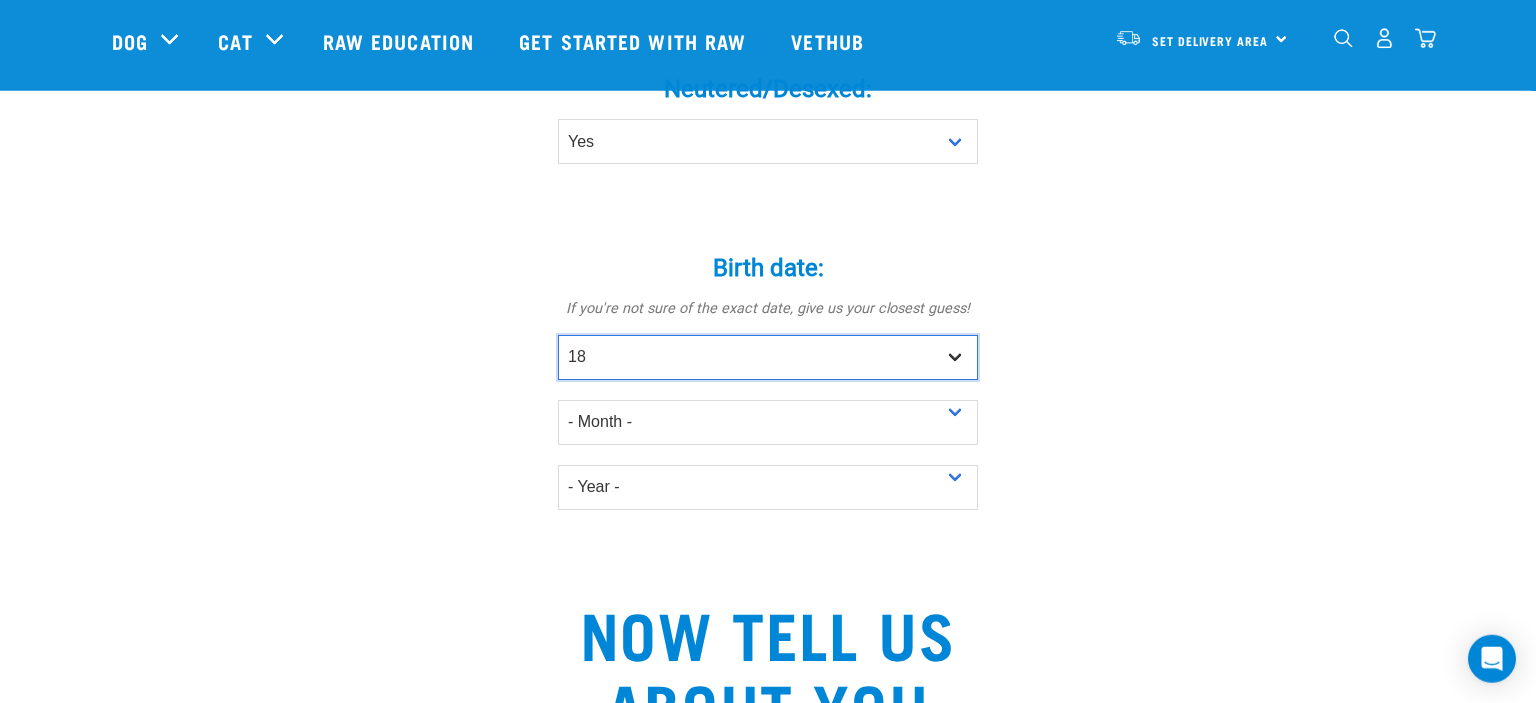 click on "18" at bounding box center (0, 0) 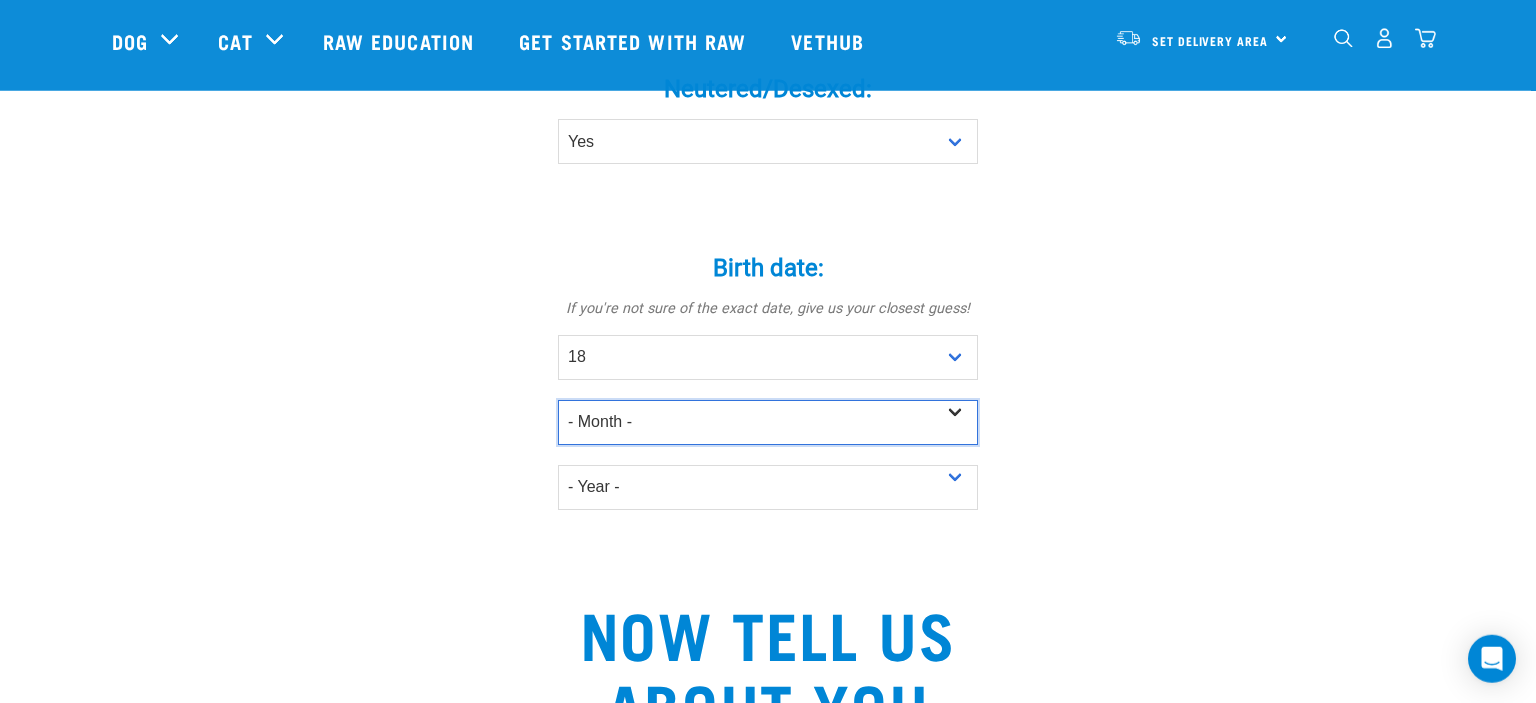 click on "- Month -
January
February
March
April
May
June July August September October November December" at bounding box center [768, 422] 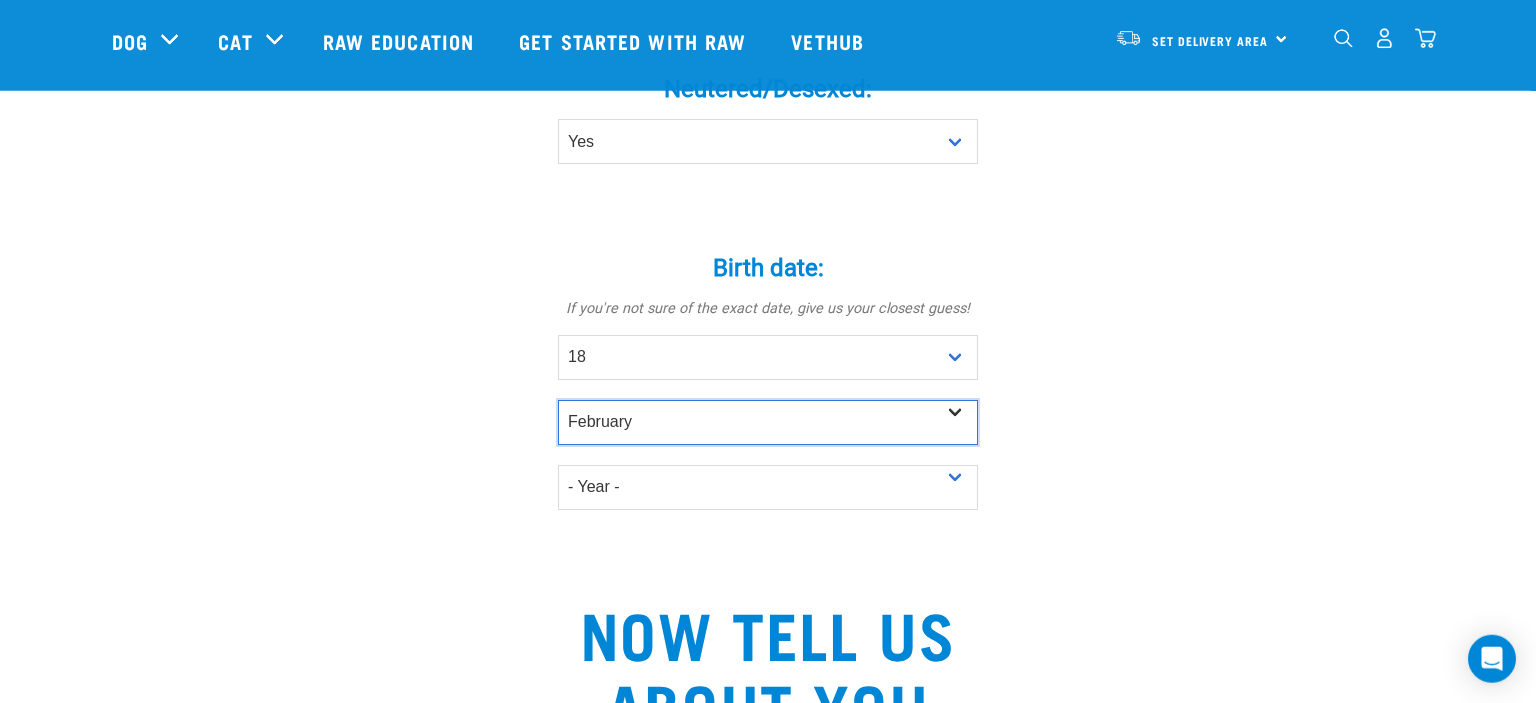 click on "February" at bounding box center (0, 0) 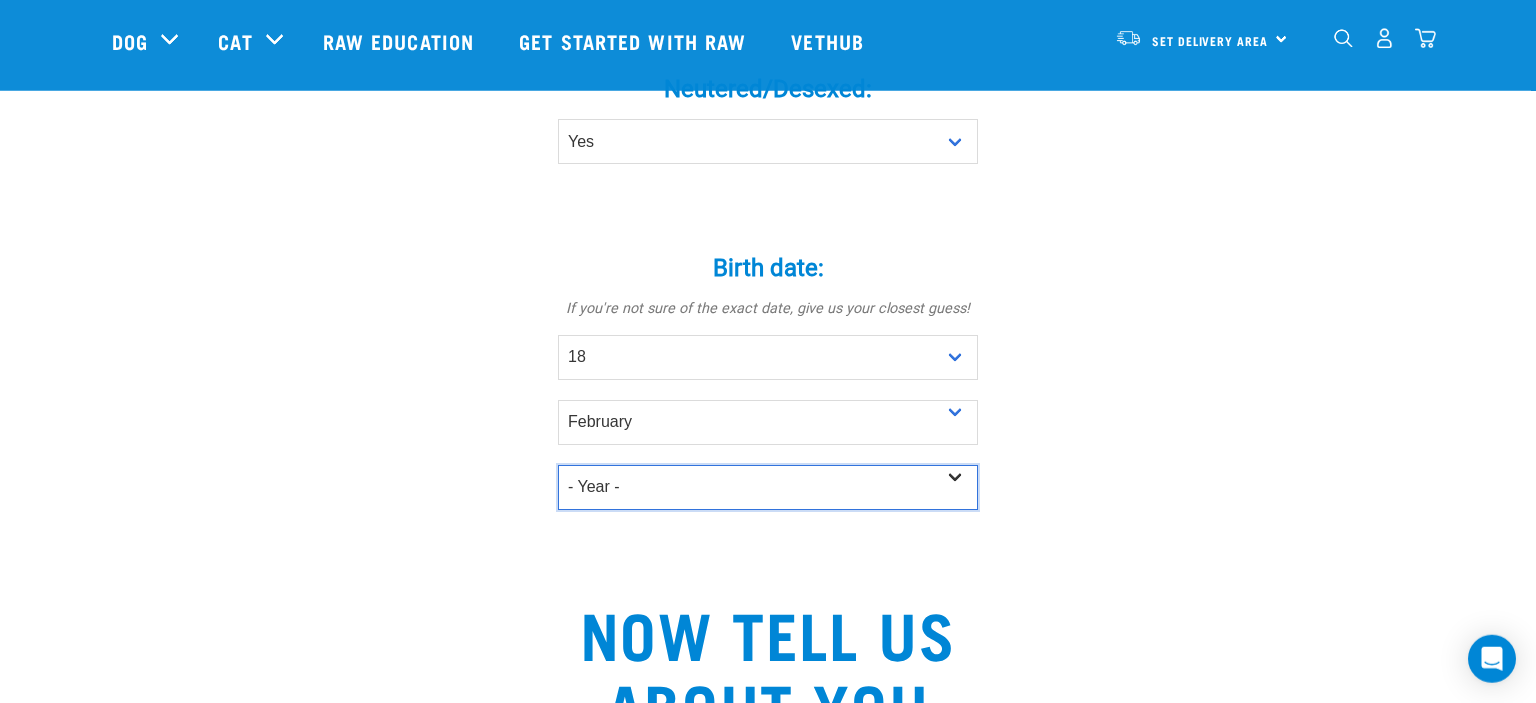click on "- Year -
2025
2024
2023
2022
2021
2020
2019 2018 2017 2016 2015 2014 2013" at bounding box center [768, 487] 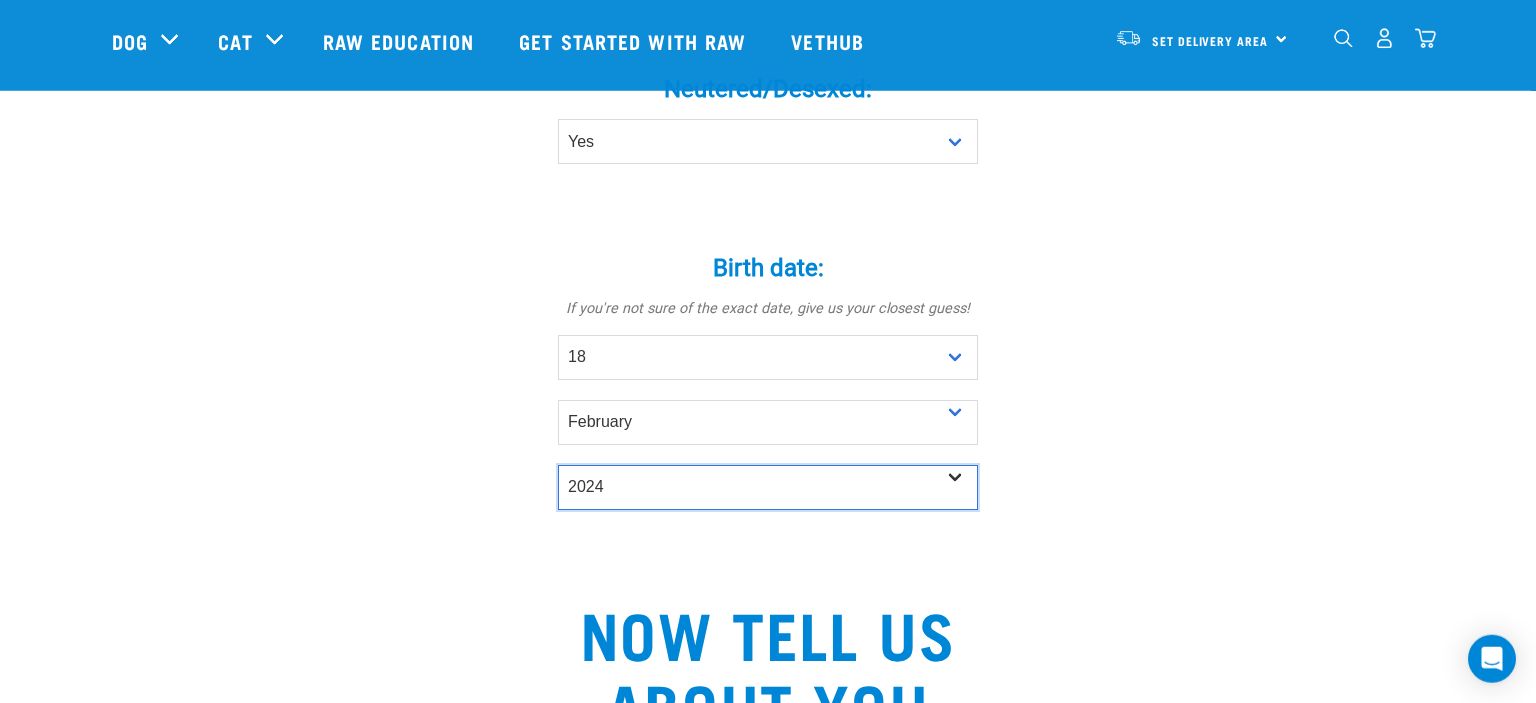 click on "2024" at bounding box center [0, 0] 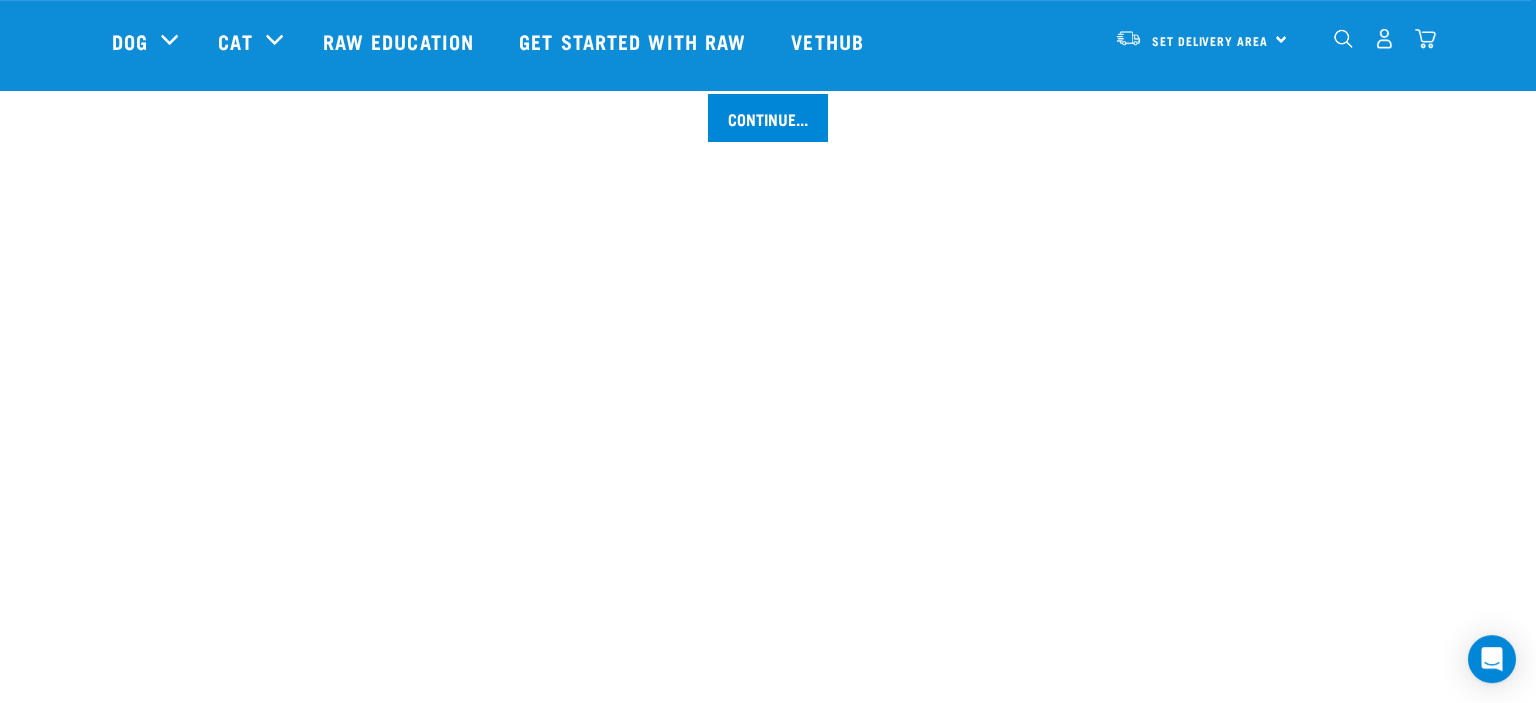scroll, scrollTop: 2349, scrollLeft: 0, axis: vertical 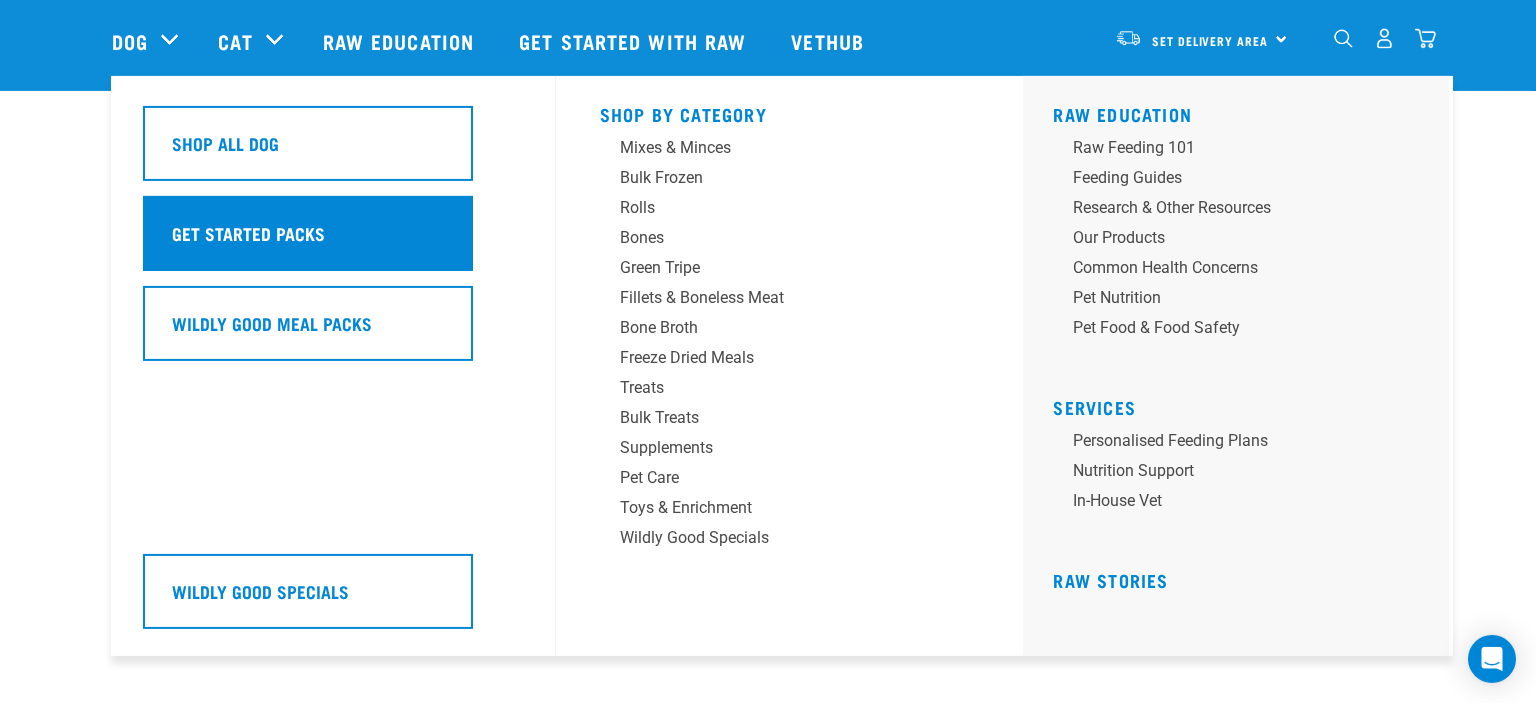 click on "Get Started Packs" at bounding box center [308, 233] 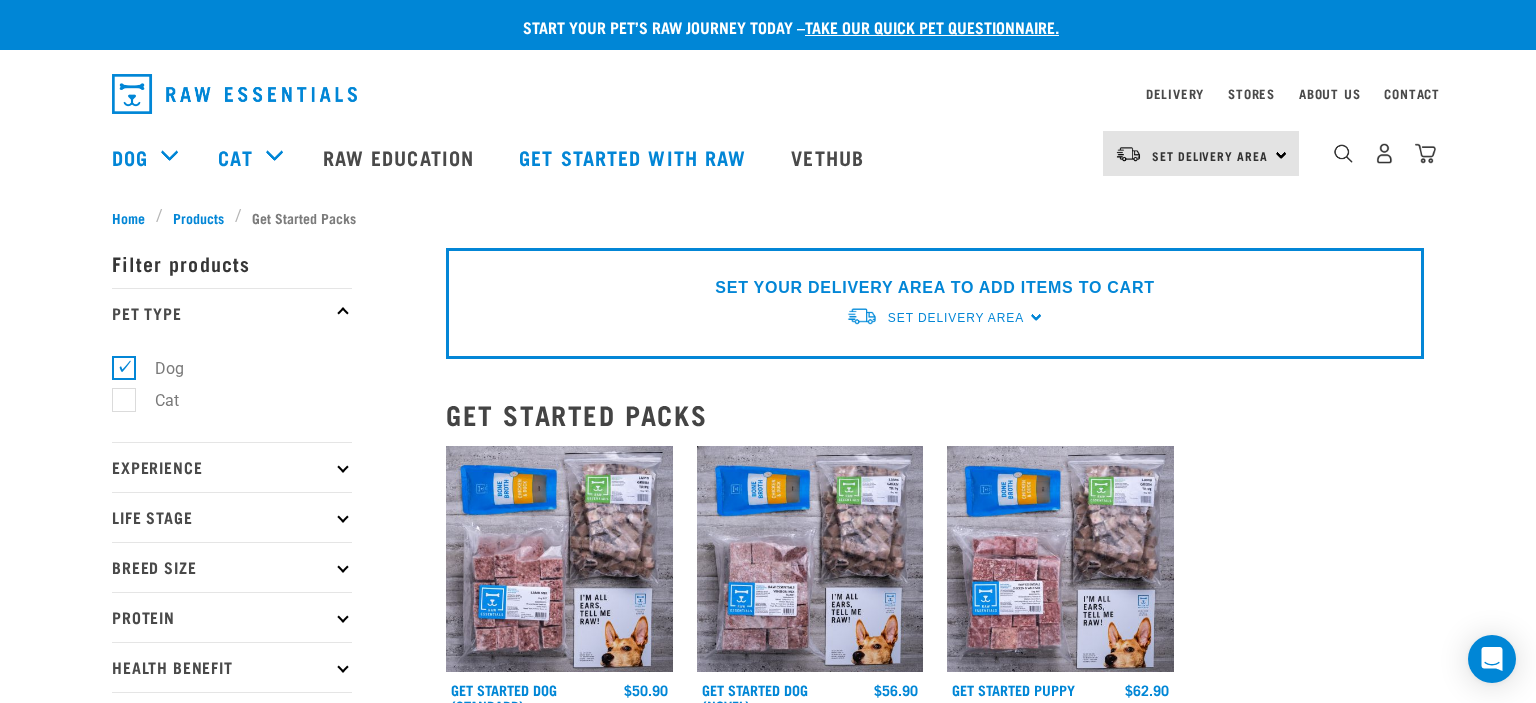 scroll, scrollTop: 0, scrollLeft: 0, axis: both 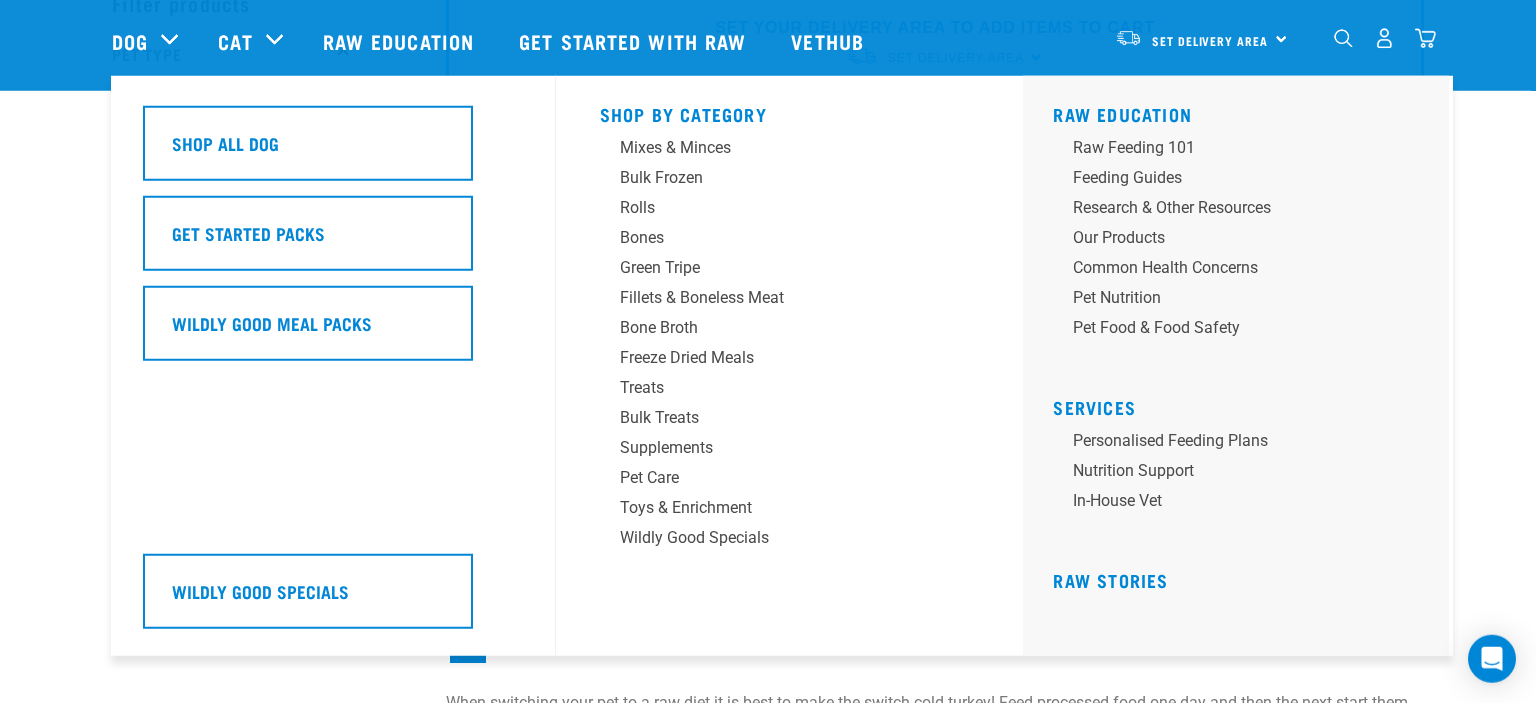 click on "Shop By Category" at bounding box center [790, 112] 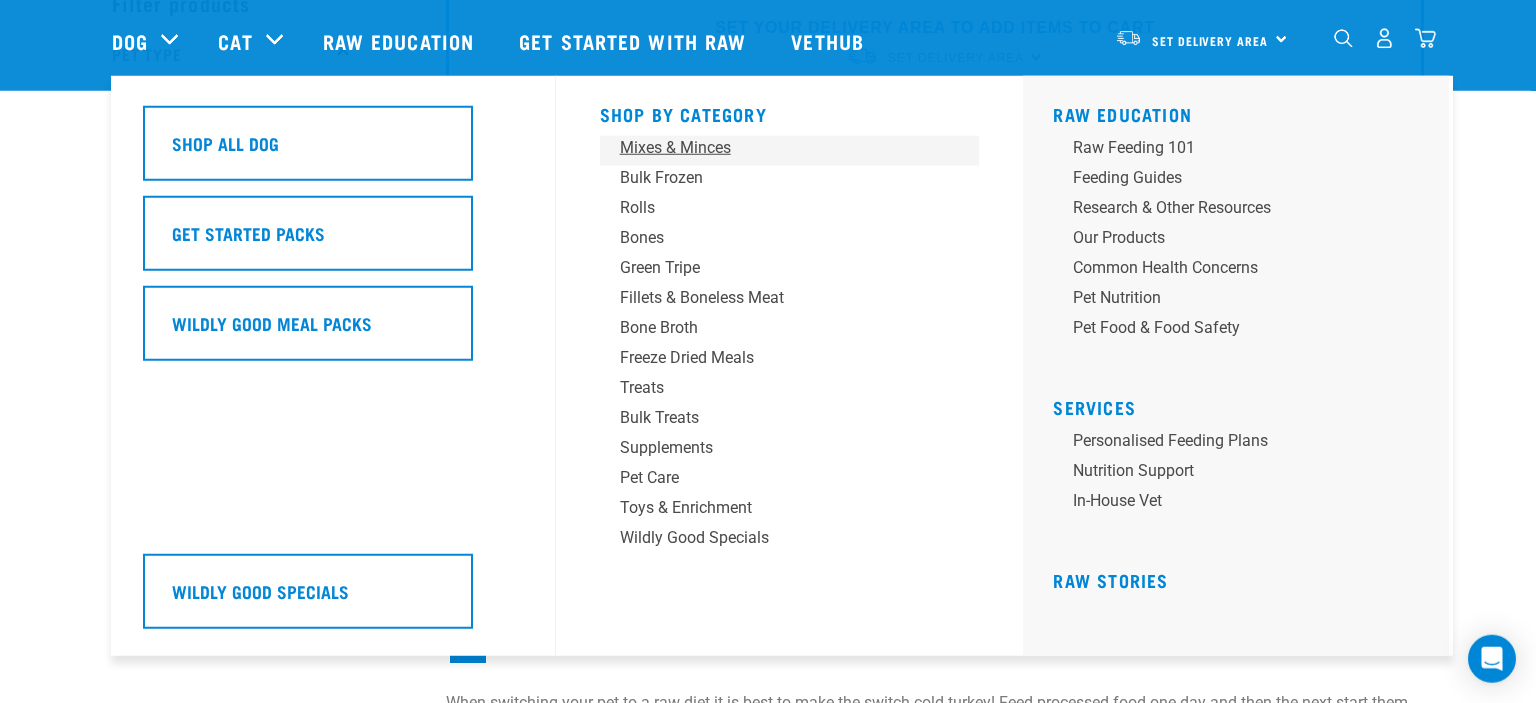 click on "Mixes & Minces" at bounding box center (776, 148) 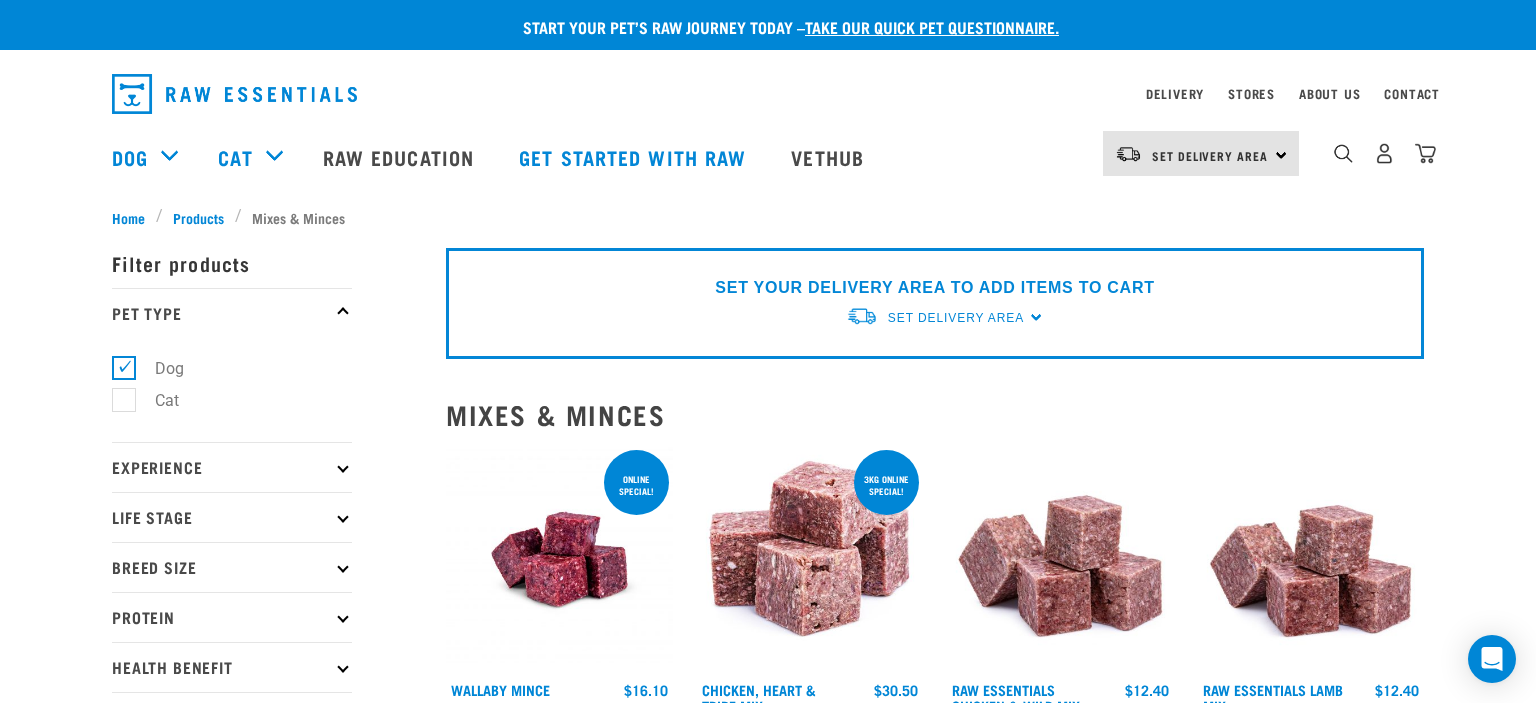 scroll, scrollTop: 0, scrollLeft: 0, axis: both 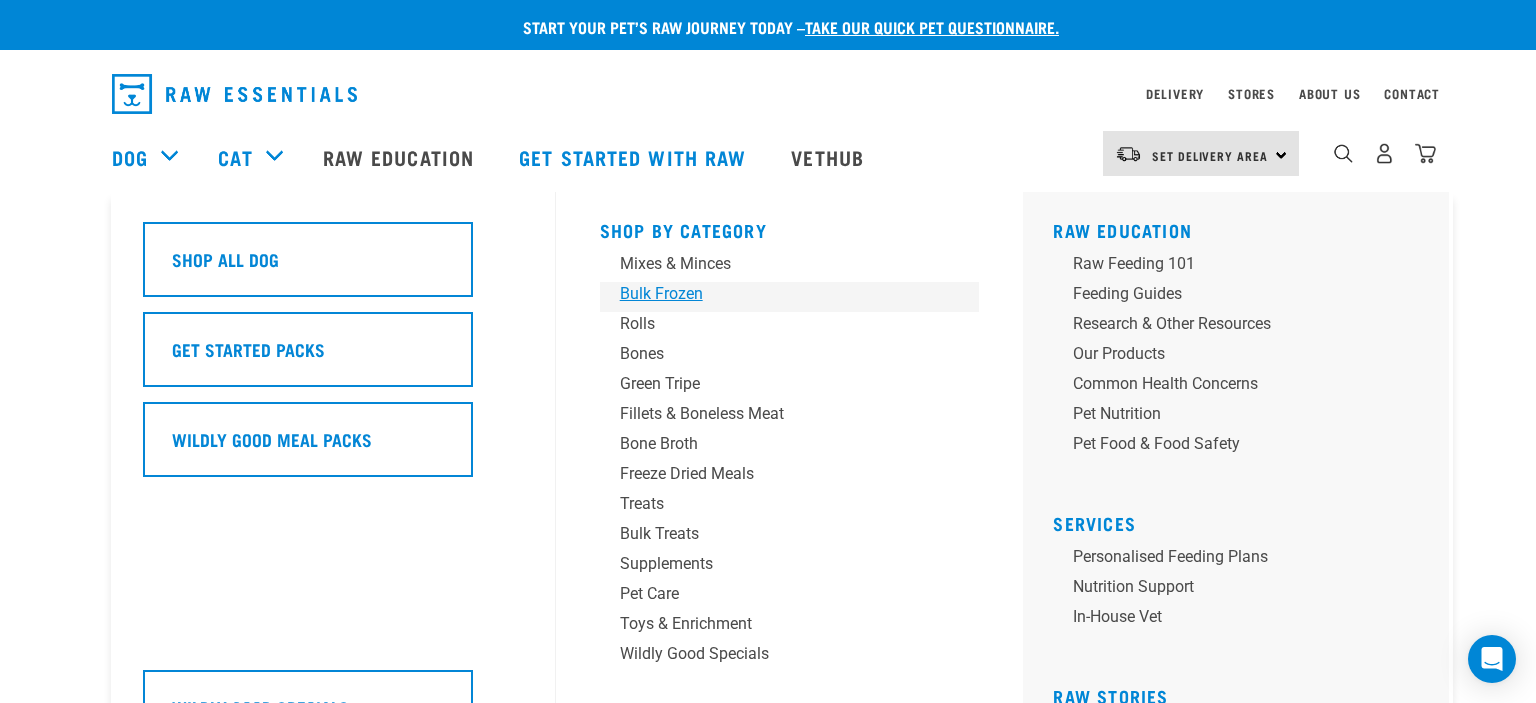 click on "Bulk Frozen" at bounding box center (776, 294) 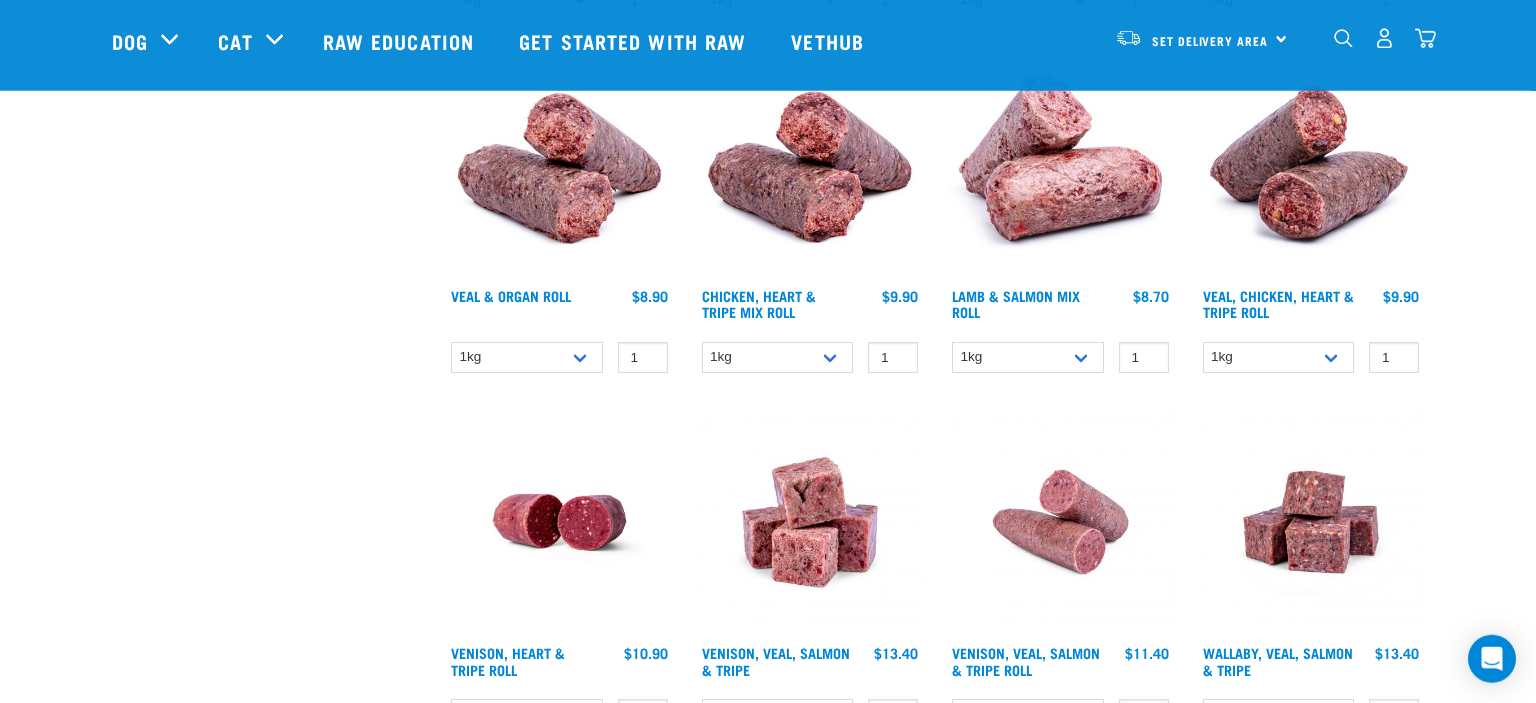 scroll, scrollTop: 0, scrollLeft: 0, axis: both 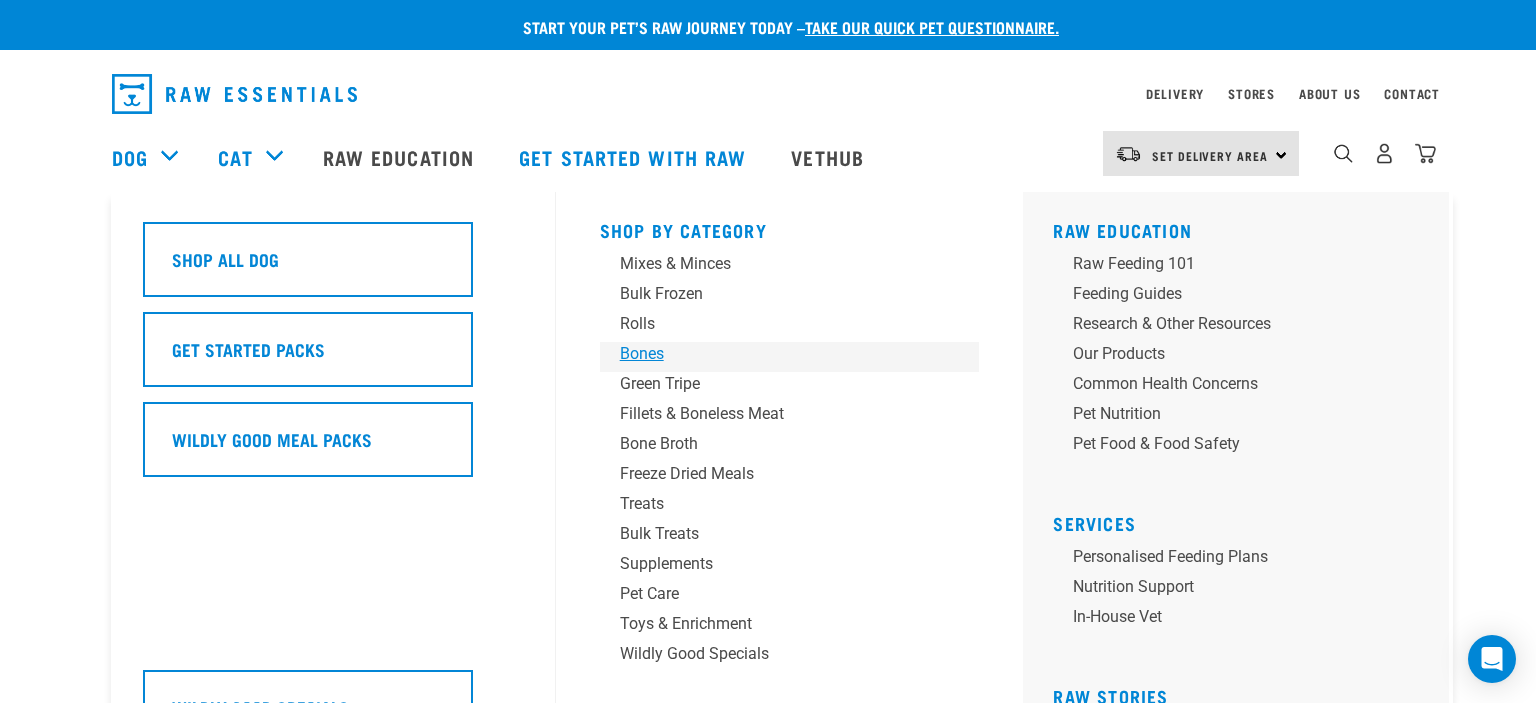click on "Bones" at bounding box center (776, 354) 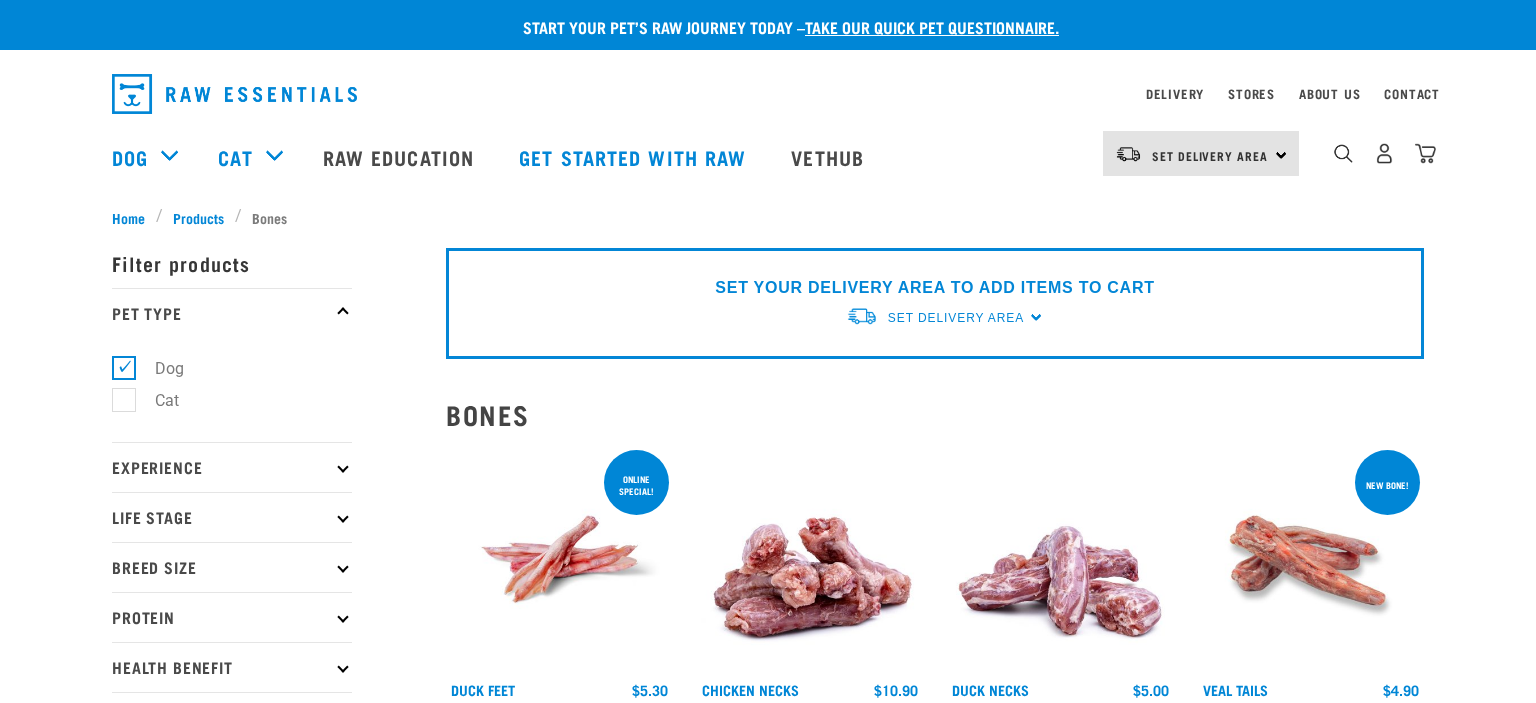 scroll, scrollTop: 0, scrollLeft: 0, axis: both 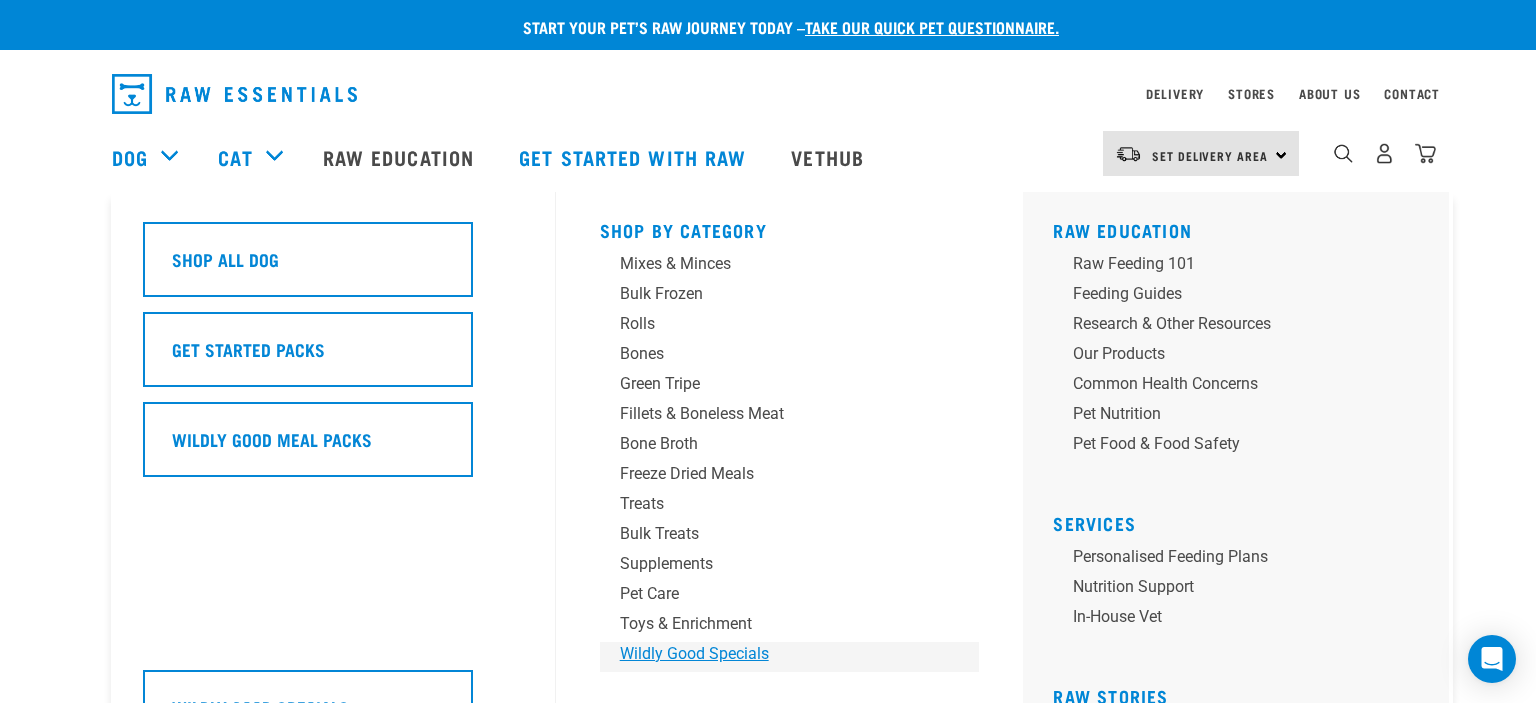 click on "Wildly Good Specials" at bounding box center [776, 654] 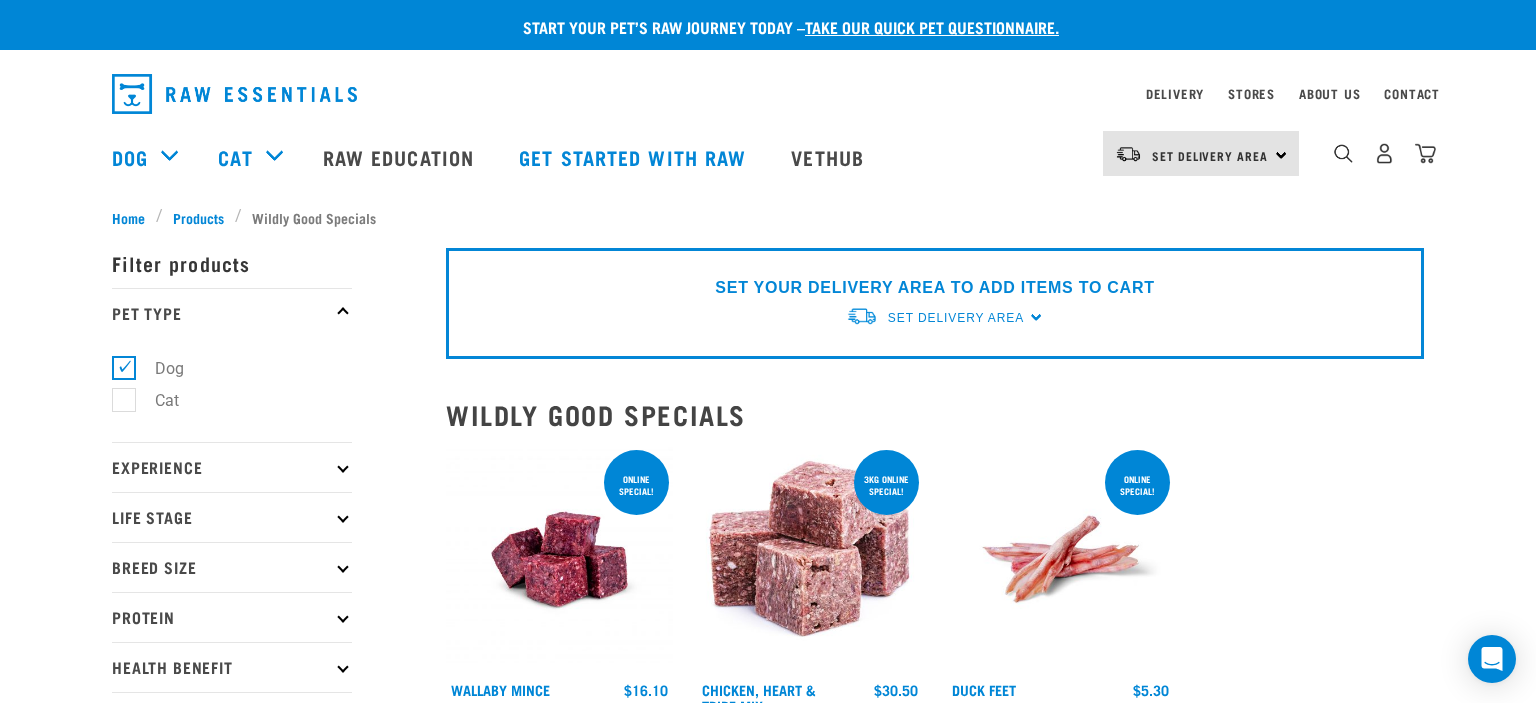 scroll, scrollTop: 0, scrollLeft: 0, axis: both 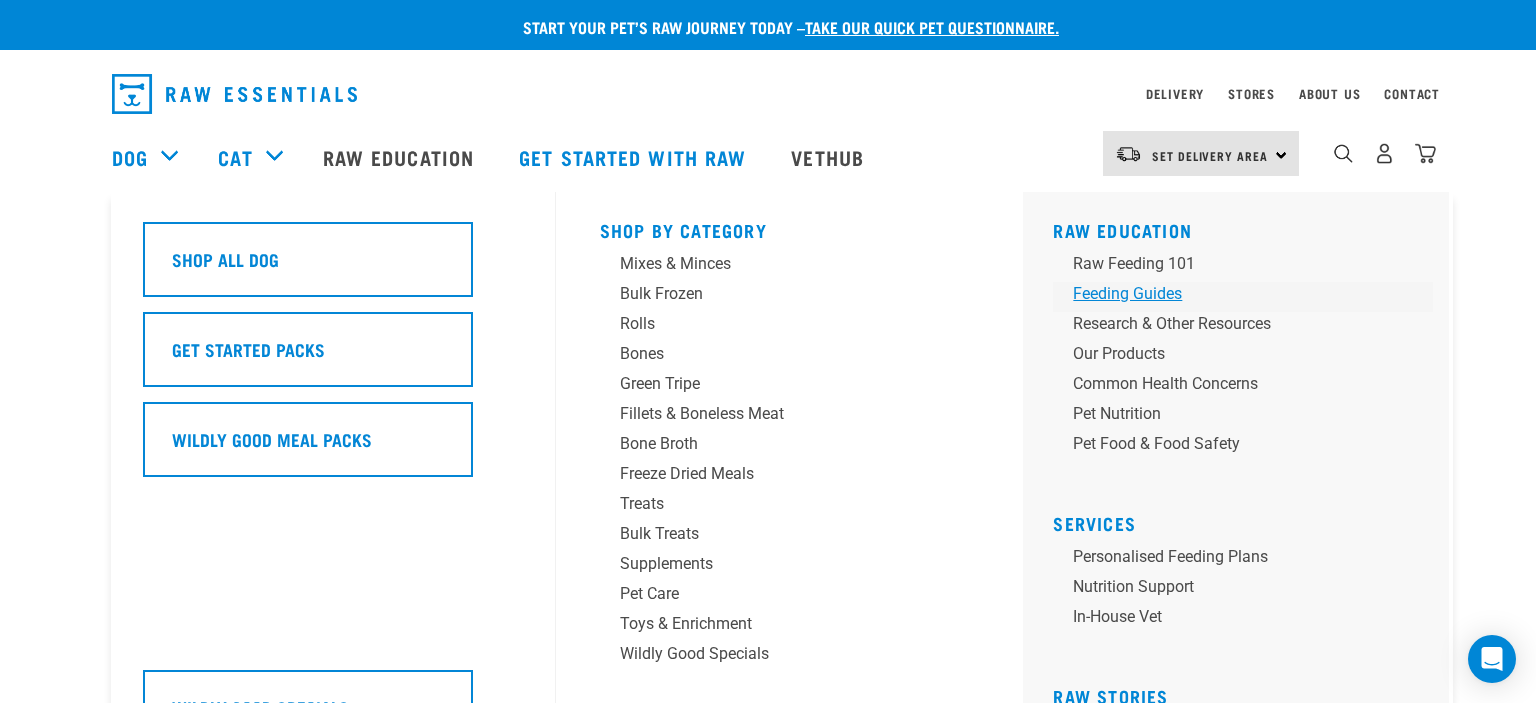 click on "Feeding Guides" at bounding box center (1229, 294) 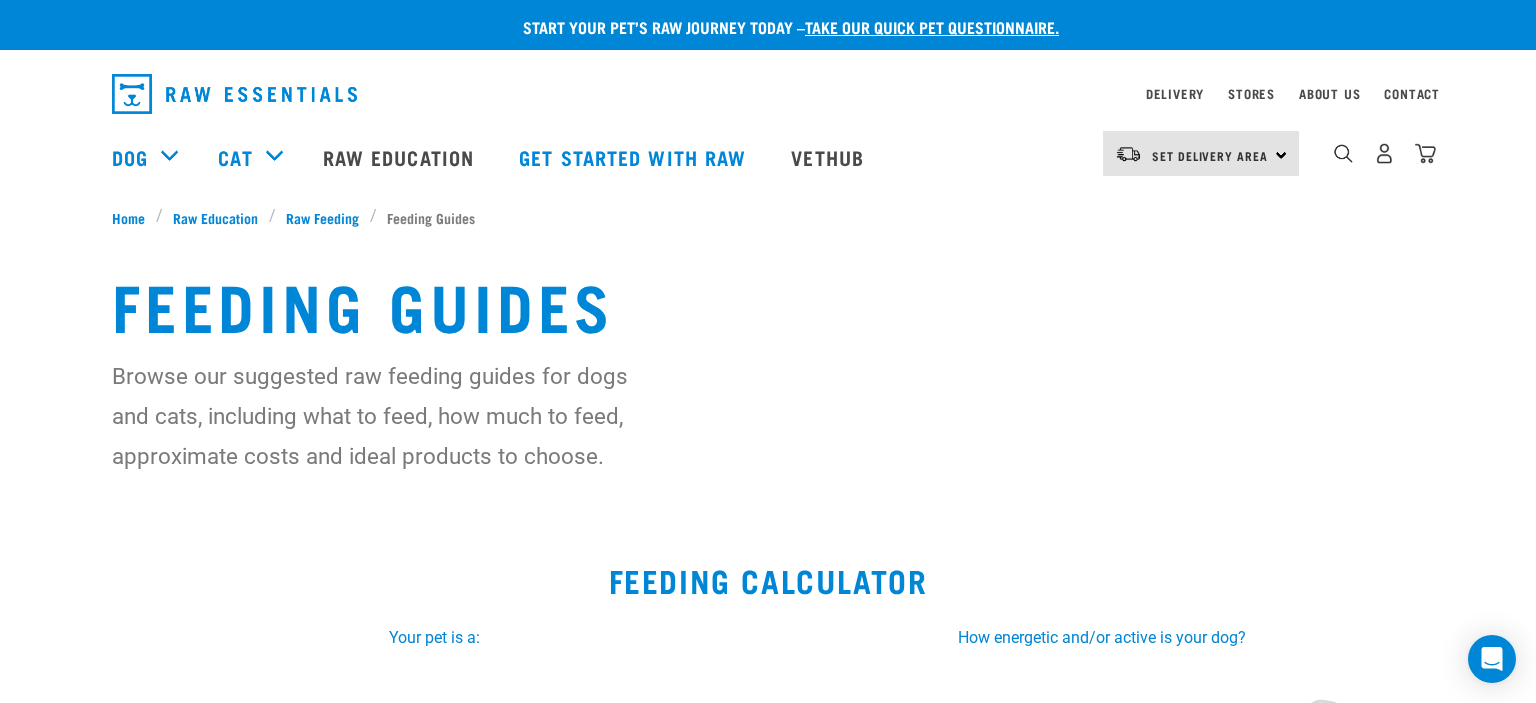 scroll, scrollTop: 0, scrollLeft: 0, axis: both 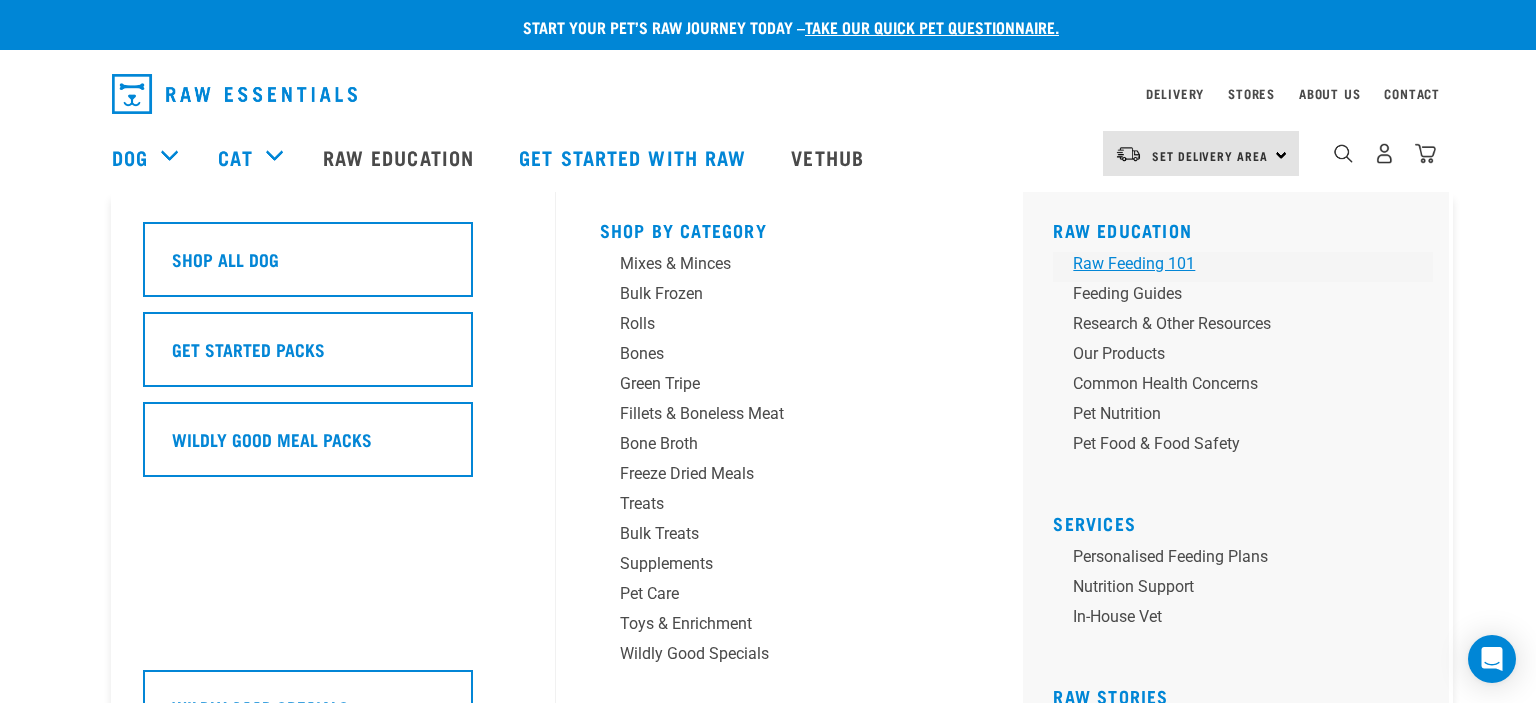 click on "Raw Feeding 101" at bounding box center [1229, 264] 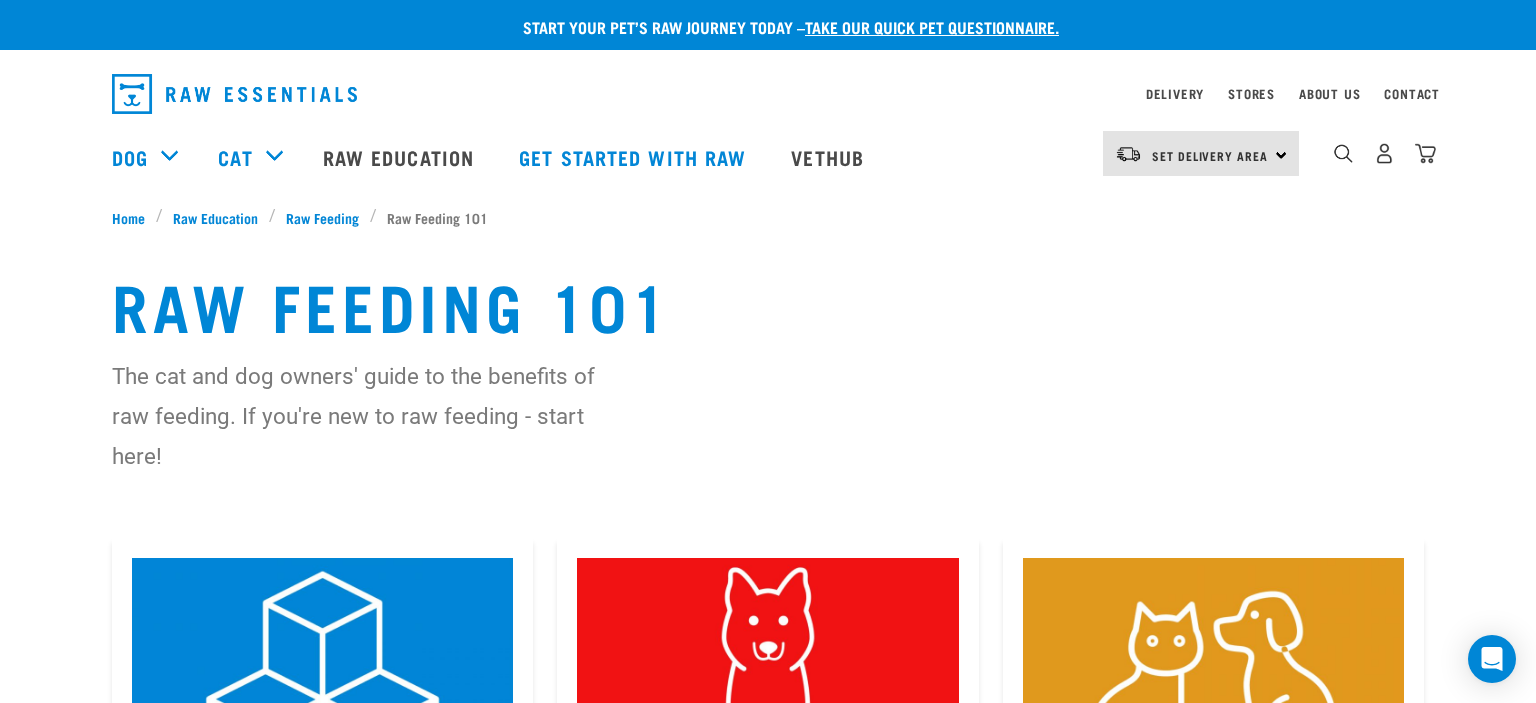 scroll, scrollTop: 0, scrollLeft: 0, axis: both 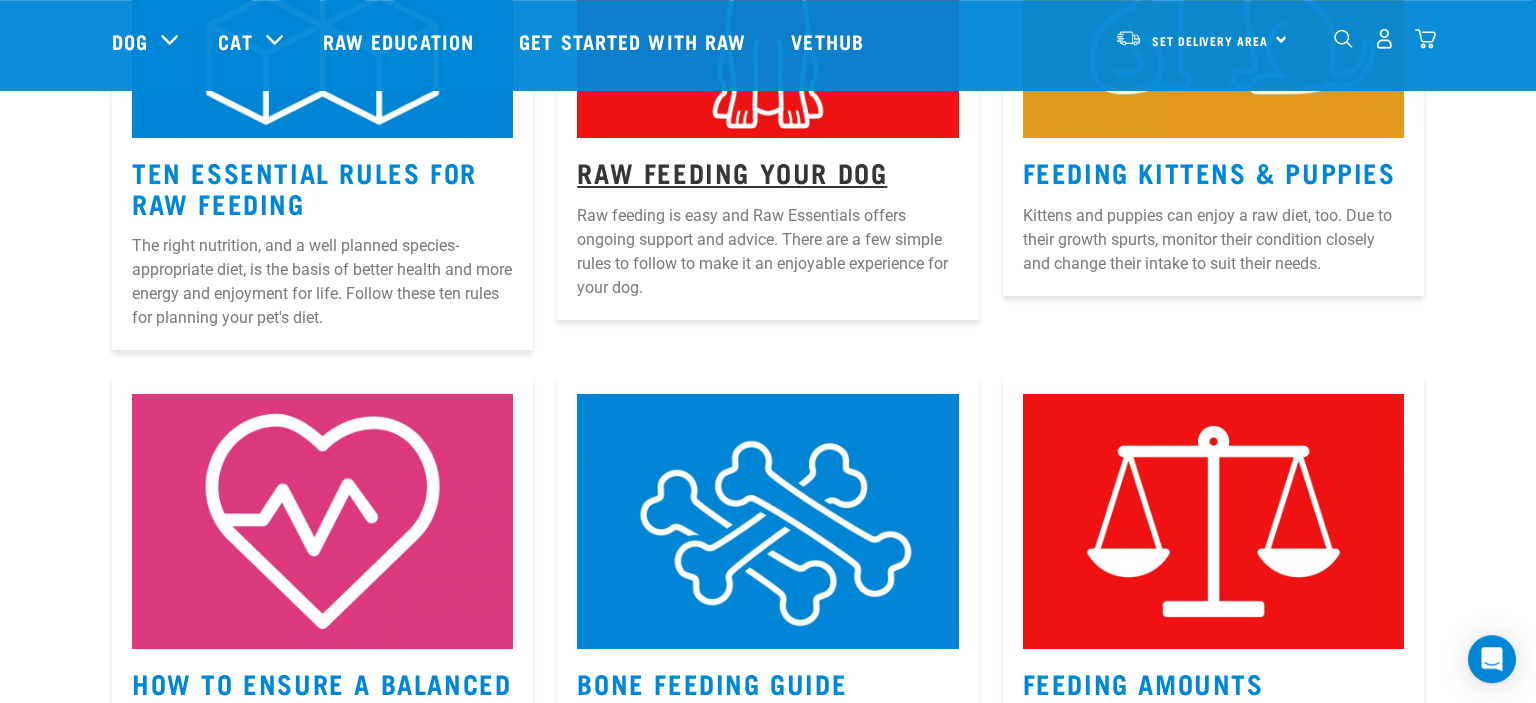 click on "Raw Feeding Your Dog" at bounding box center [732, 171] 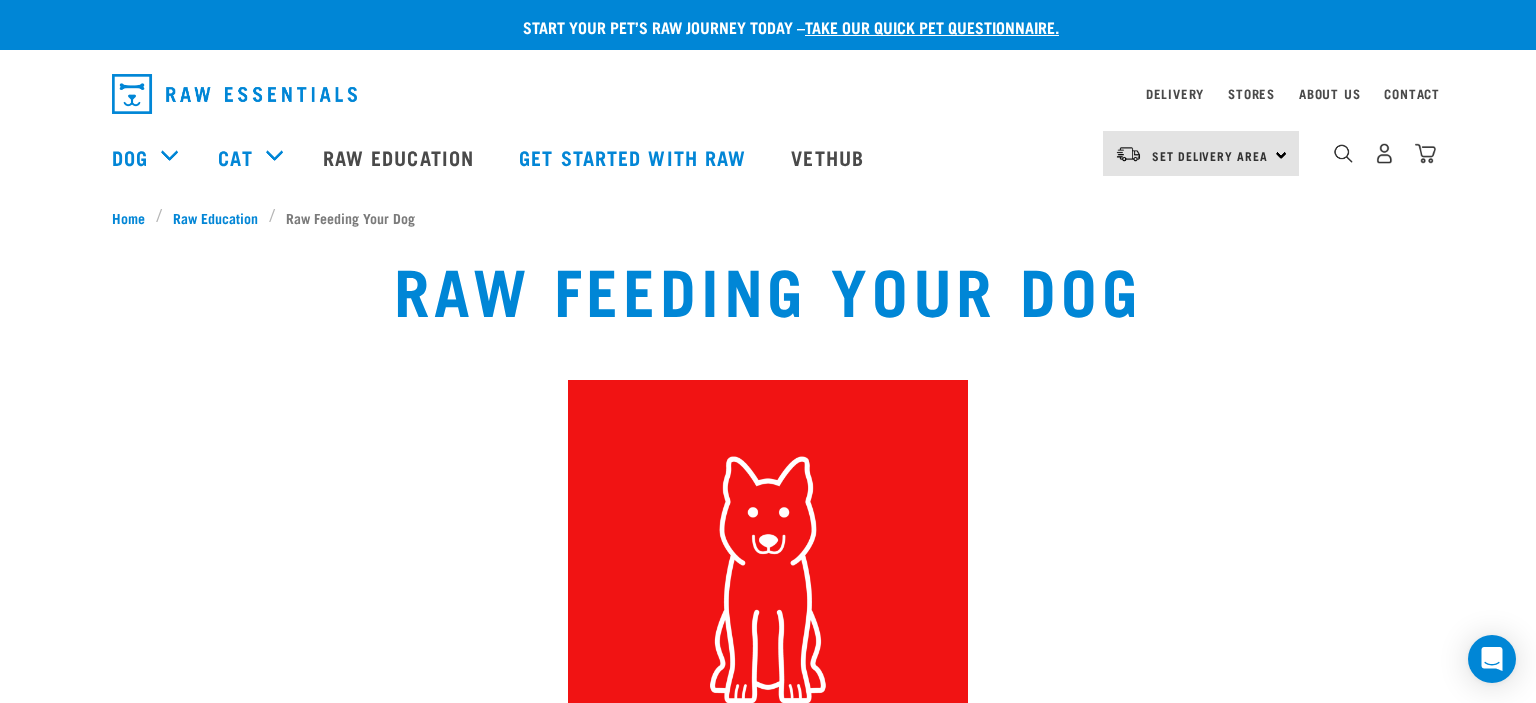 scroll, scrollTop: 0, scrollLeft: 0, axis: both 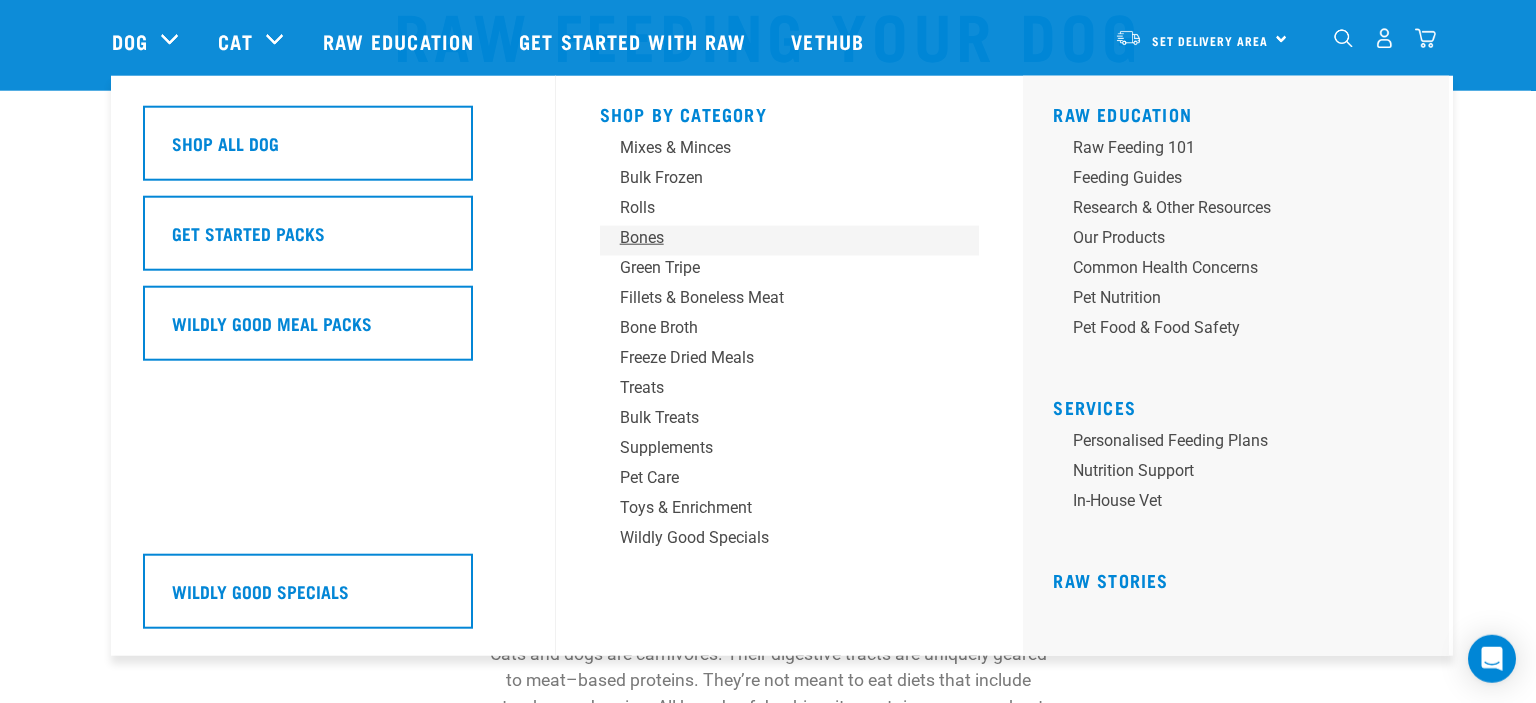 click on "Bones" at bounding box center (776, 238) 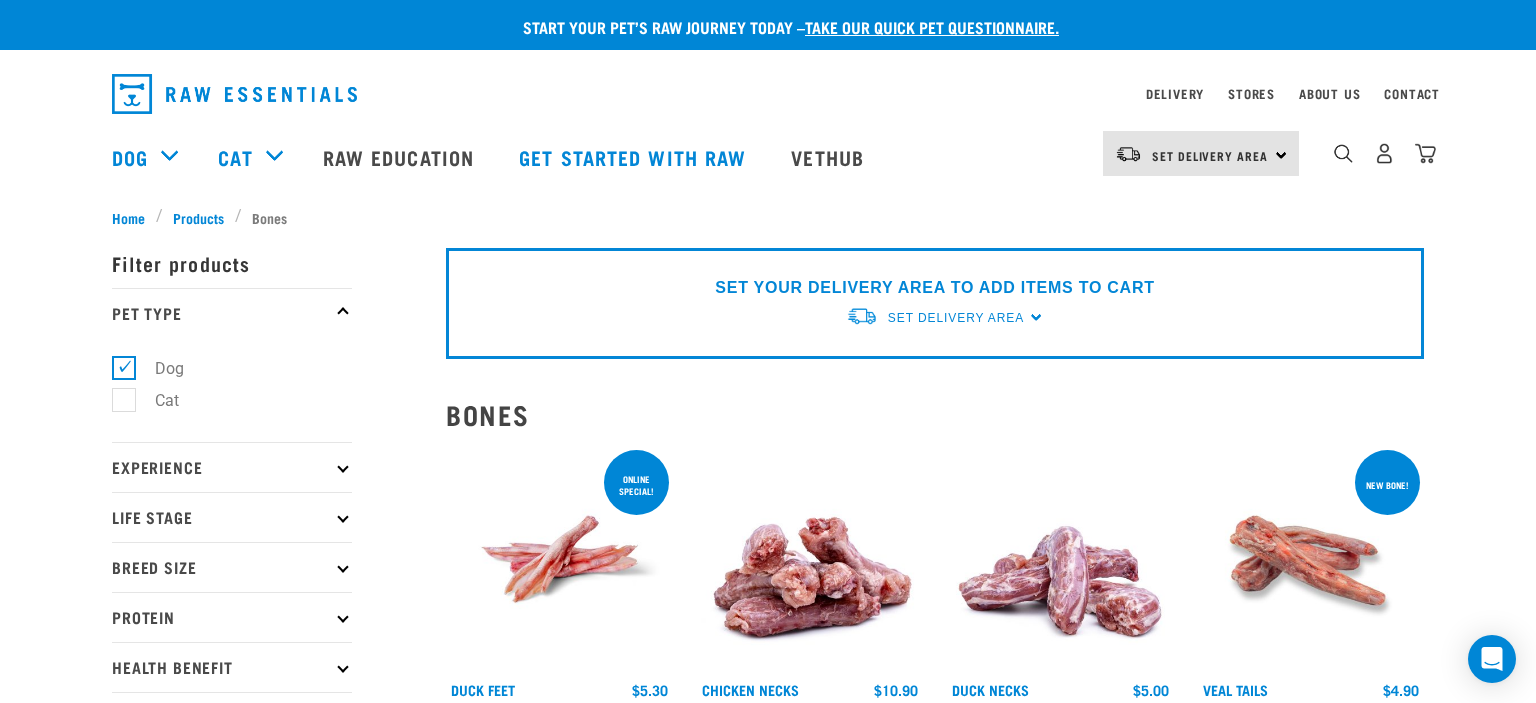 scroll, scrollTop: 0, scrollLeft: 0, axis: both 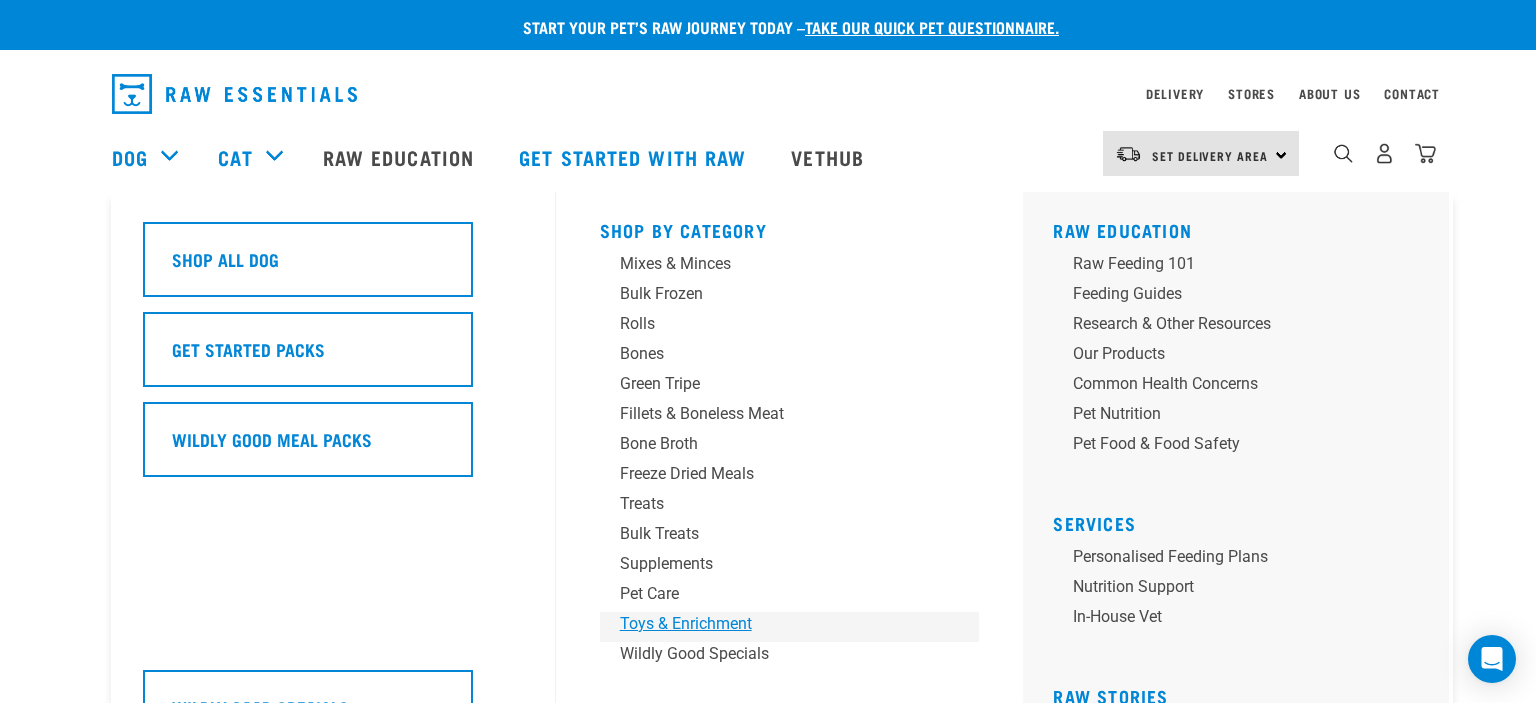 click on "Toys & Enrichment" at bounding box center [776, 624] 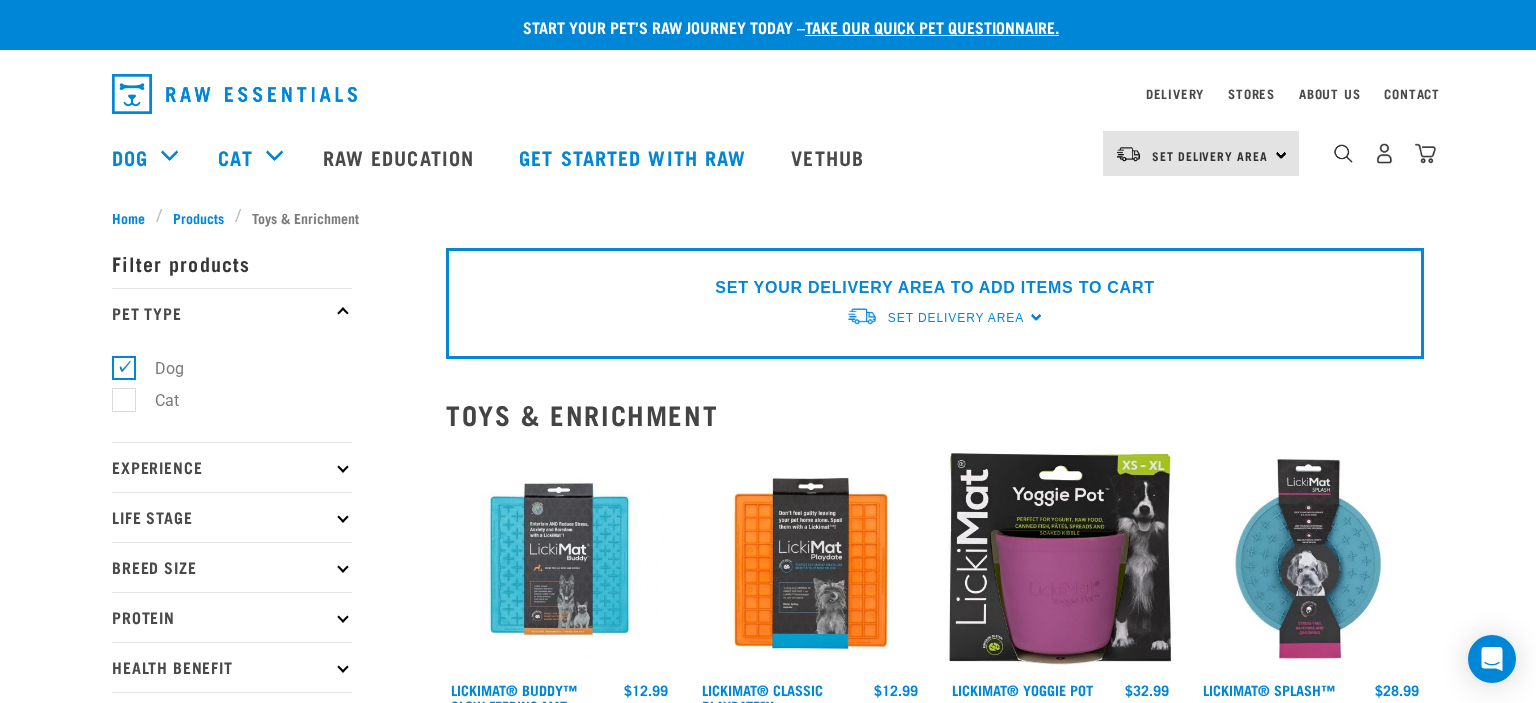 scroll, scrollTop: 0, scrollLeft: 0, axis: both 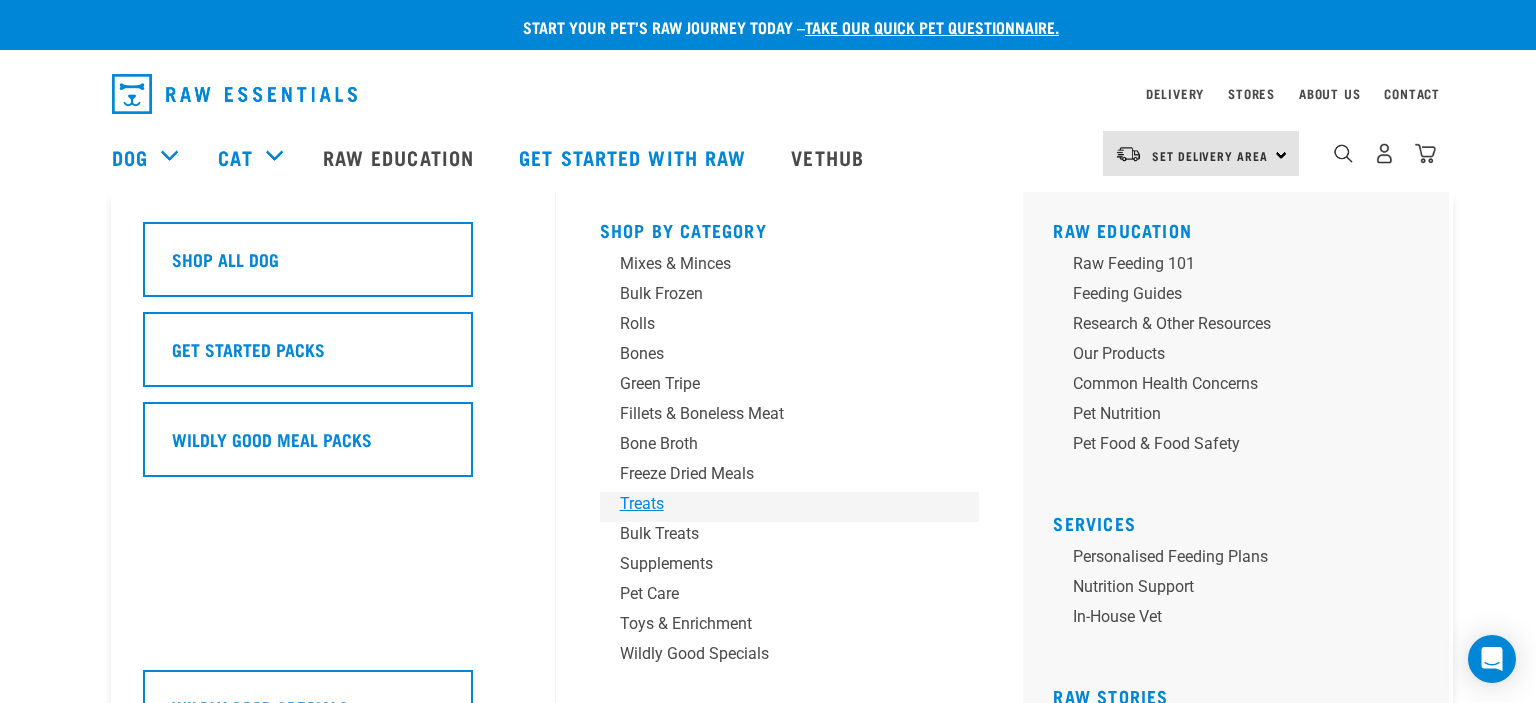 click on "Treats" at bounding box center [776, 504] 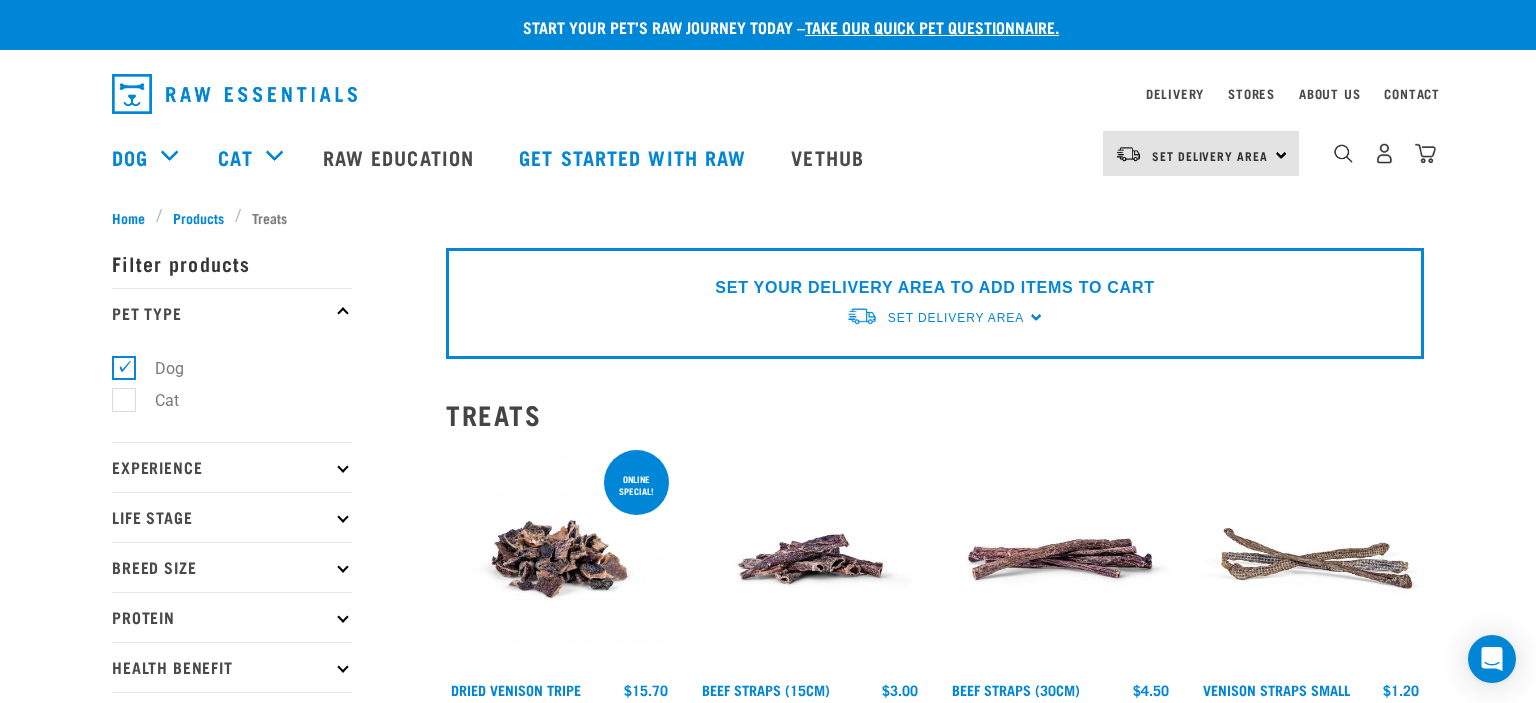scroll, scrollTop: 0, scrollLeft: 0, axis: both 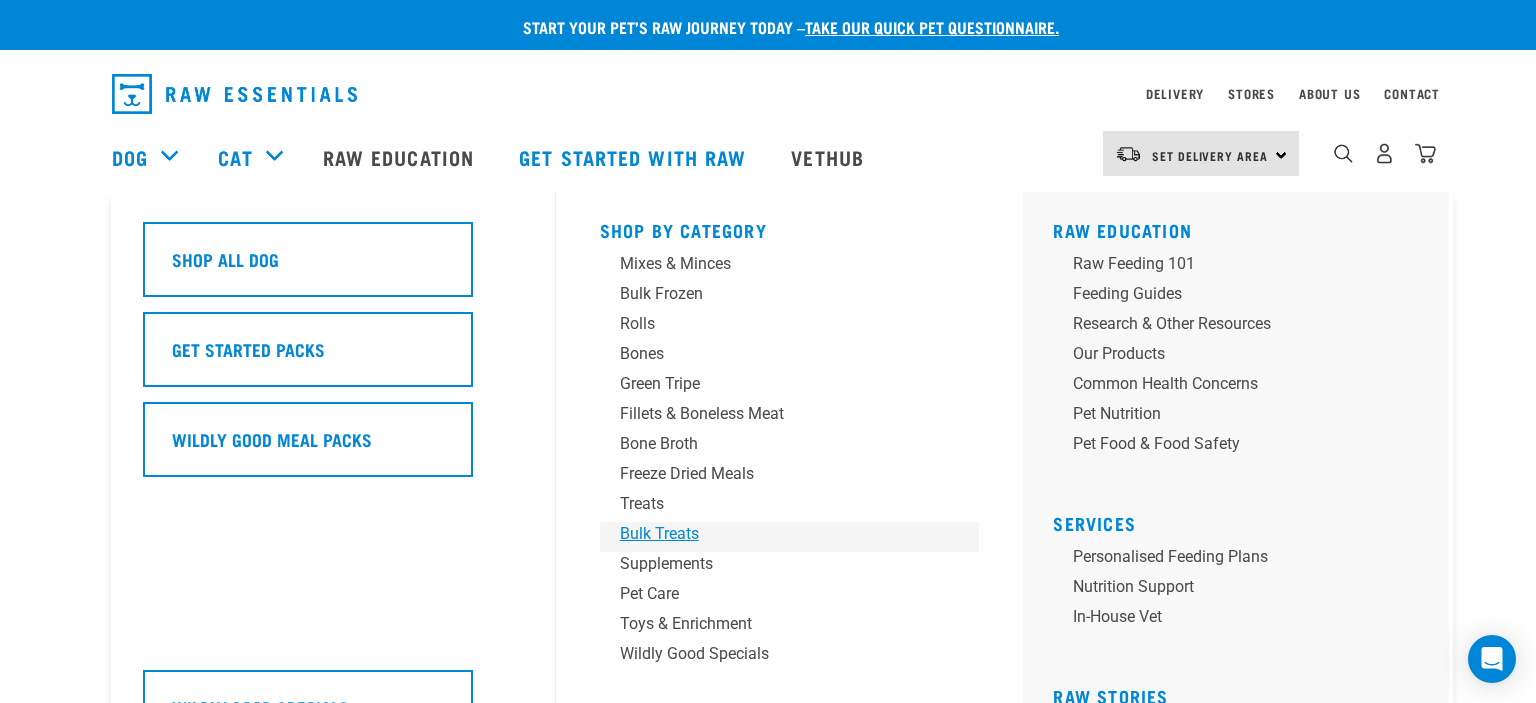 click on "Bulk Treats" at bounding box center (776, 534) 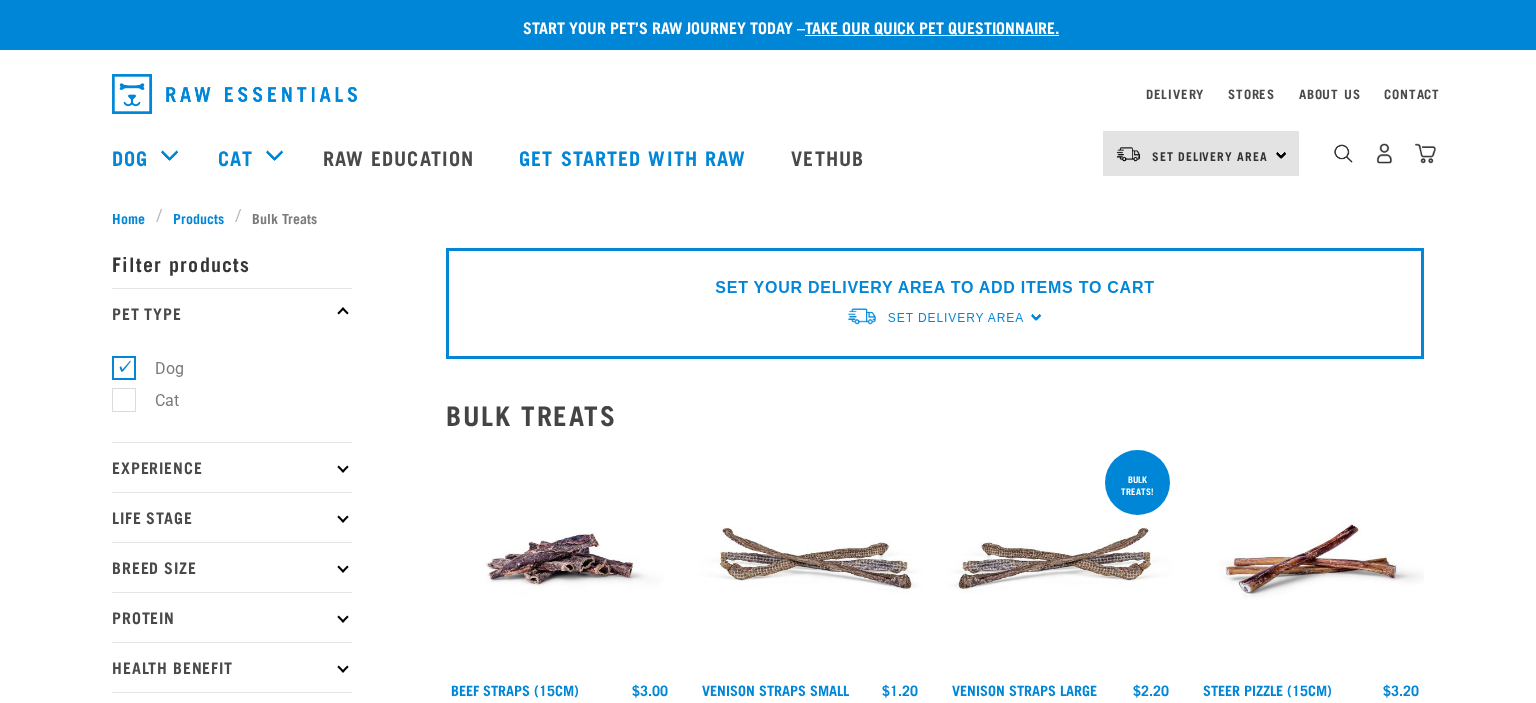 scroll, scrollTop: 0, scrollLeft: 0, axis: both 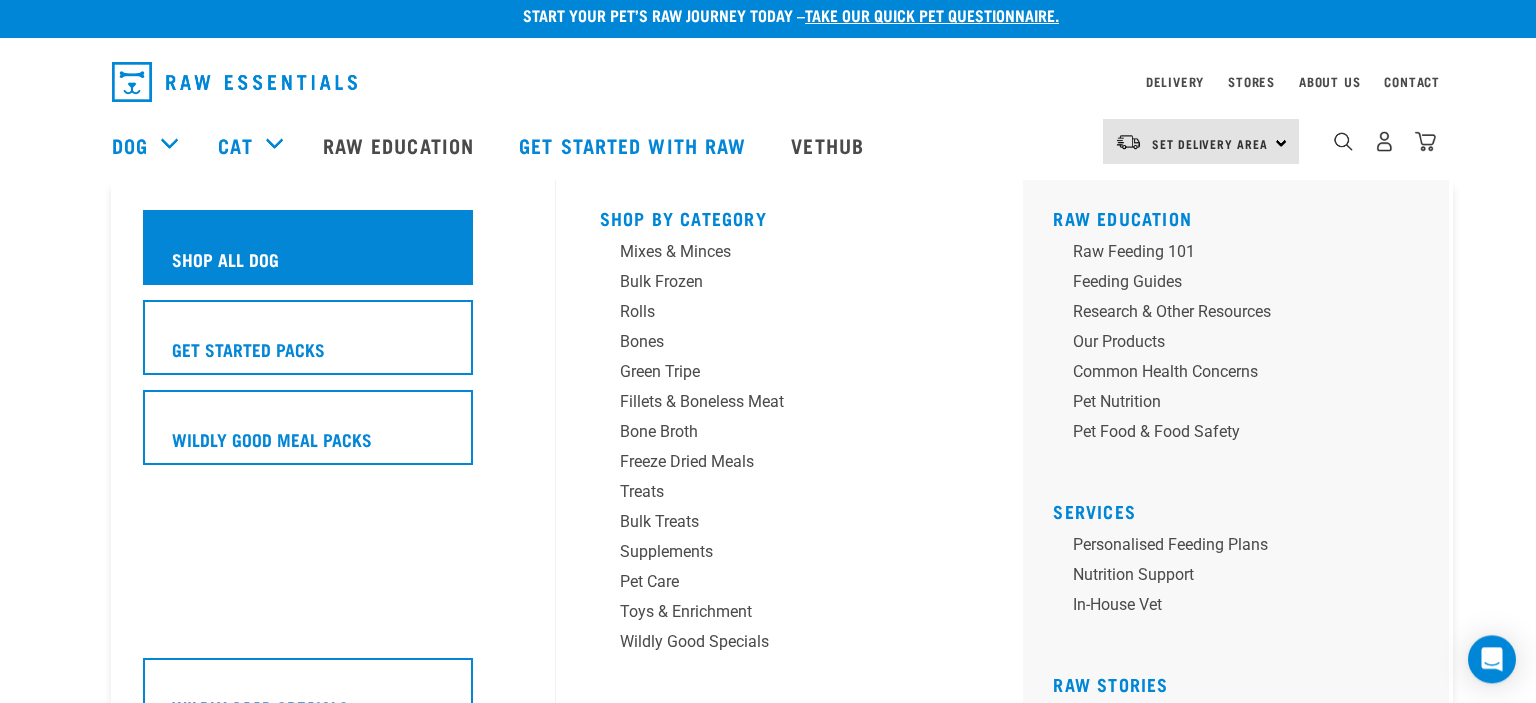 click on "Shop All Dog" at bounding box center [308, 247] 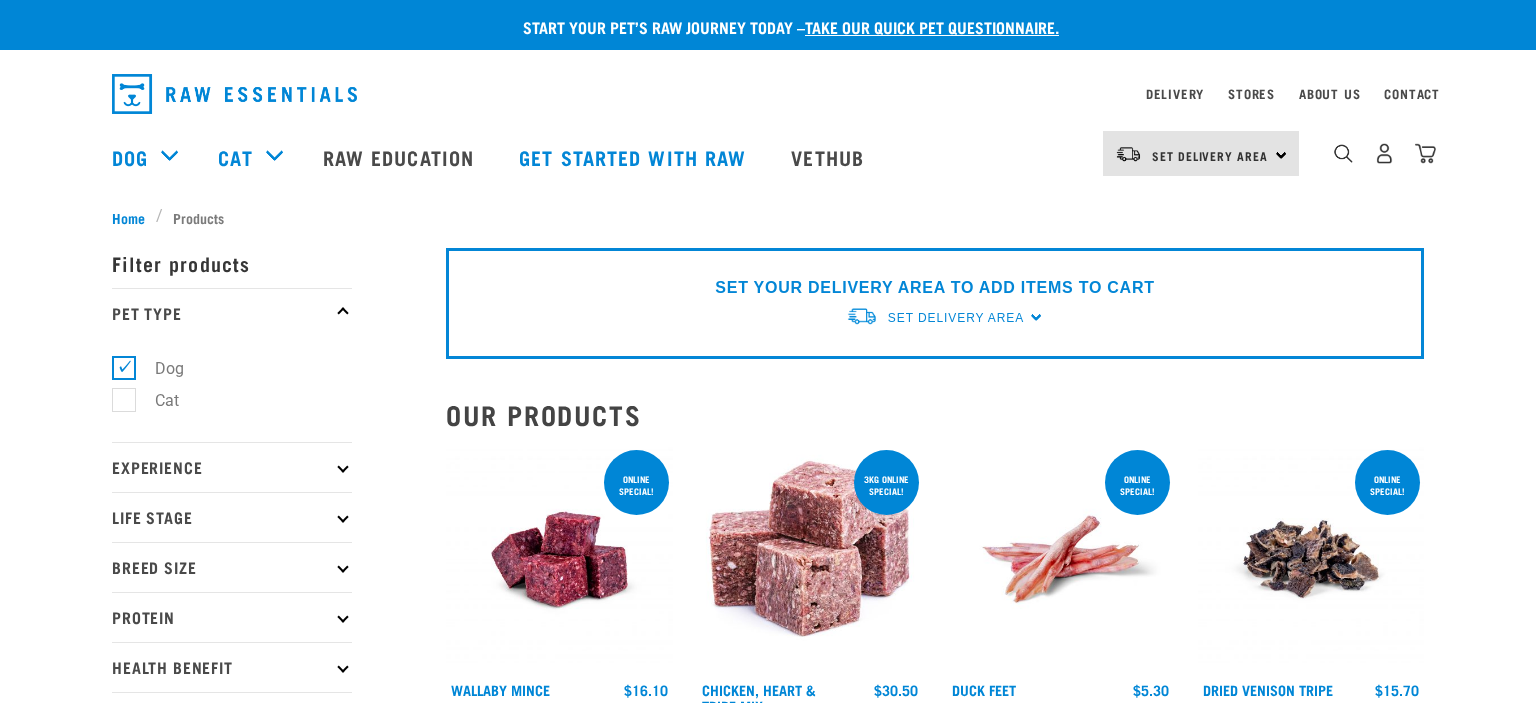 scroll, scrollTop: 0, scrollLeft: 0, axis: both 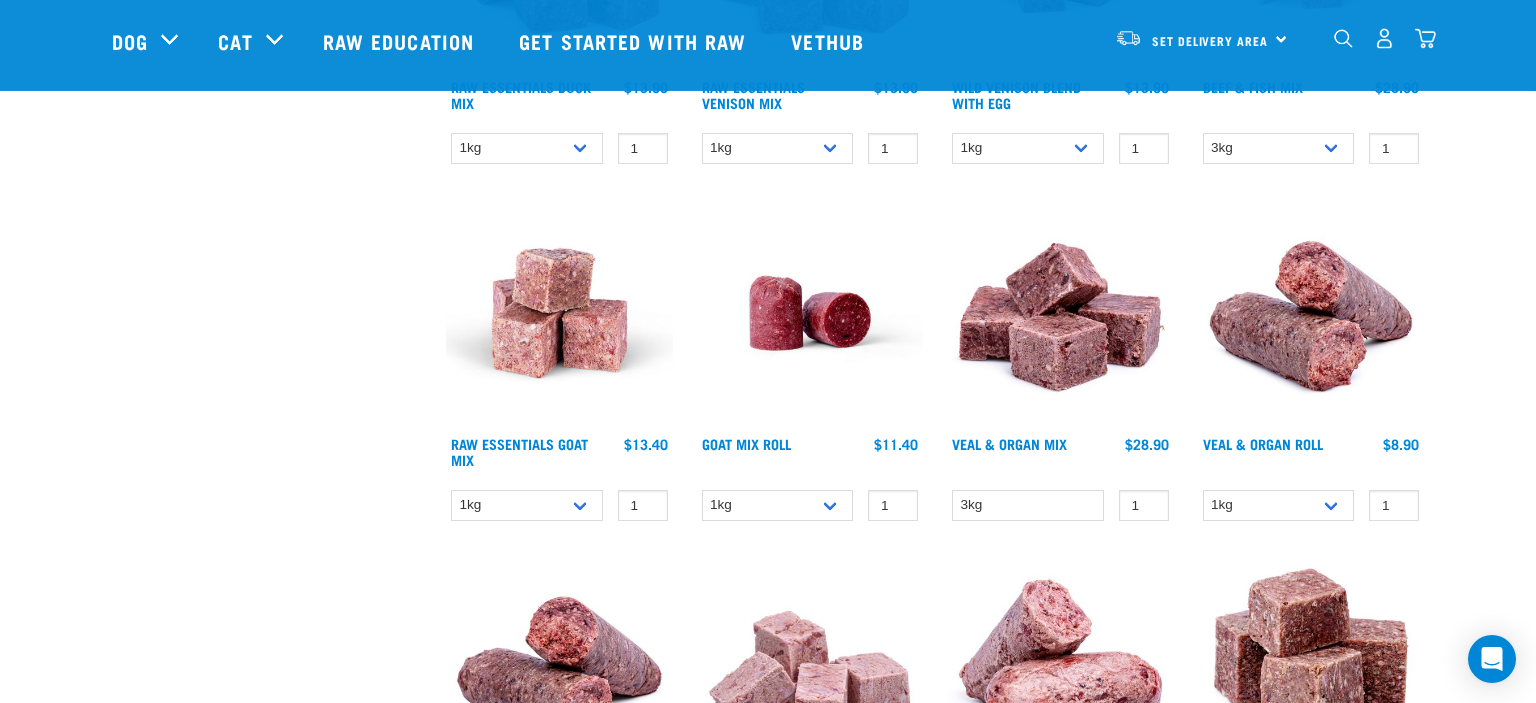 click at bounding box center [810, 313] 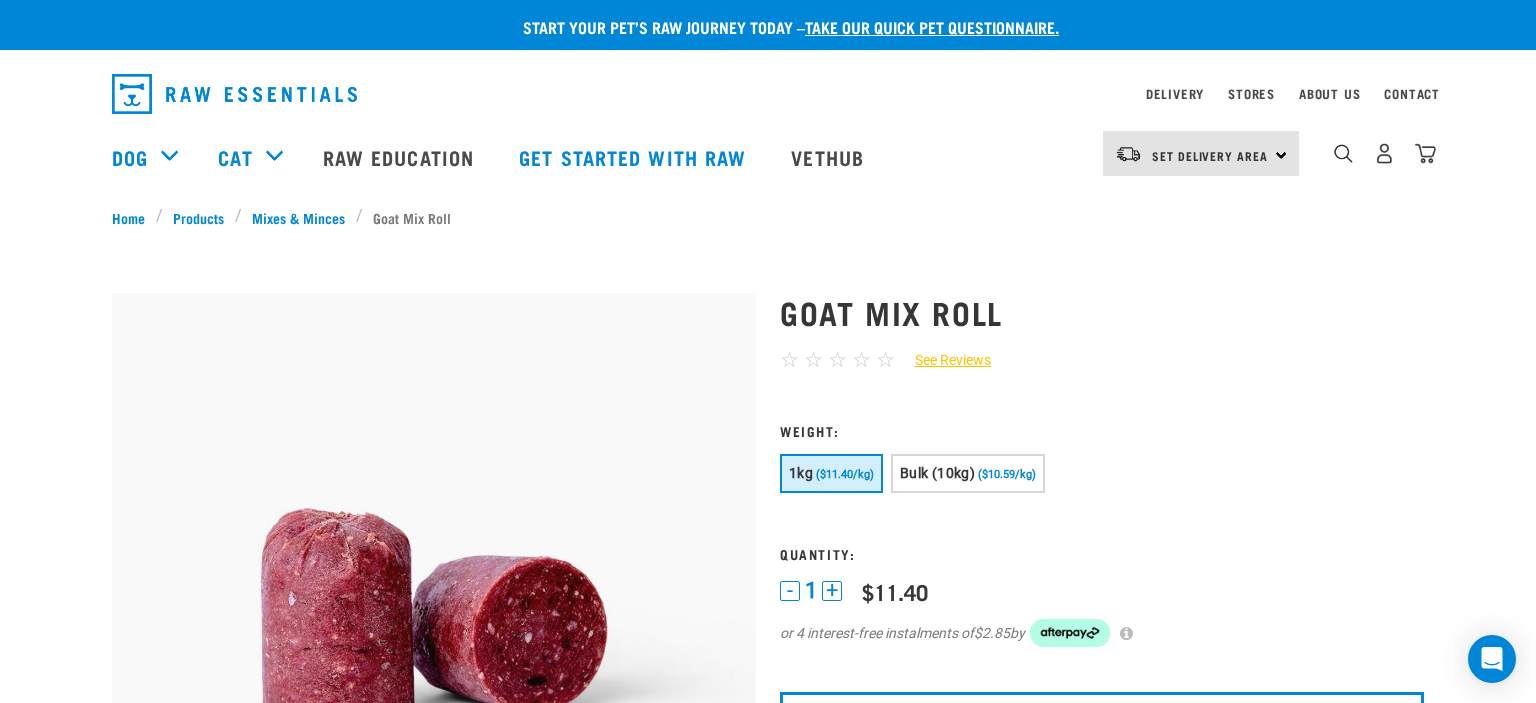 scroll, scrollTop: 0, scrollLeft: 0, axis: both 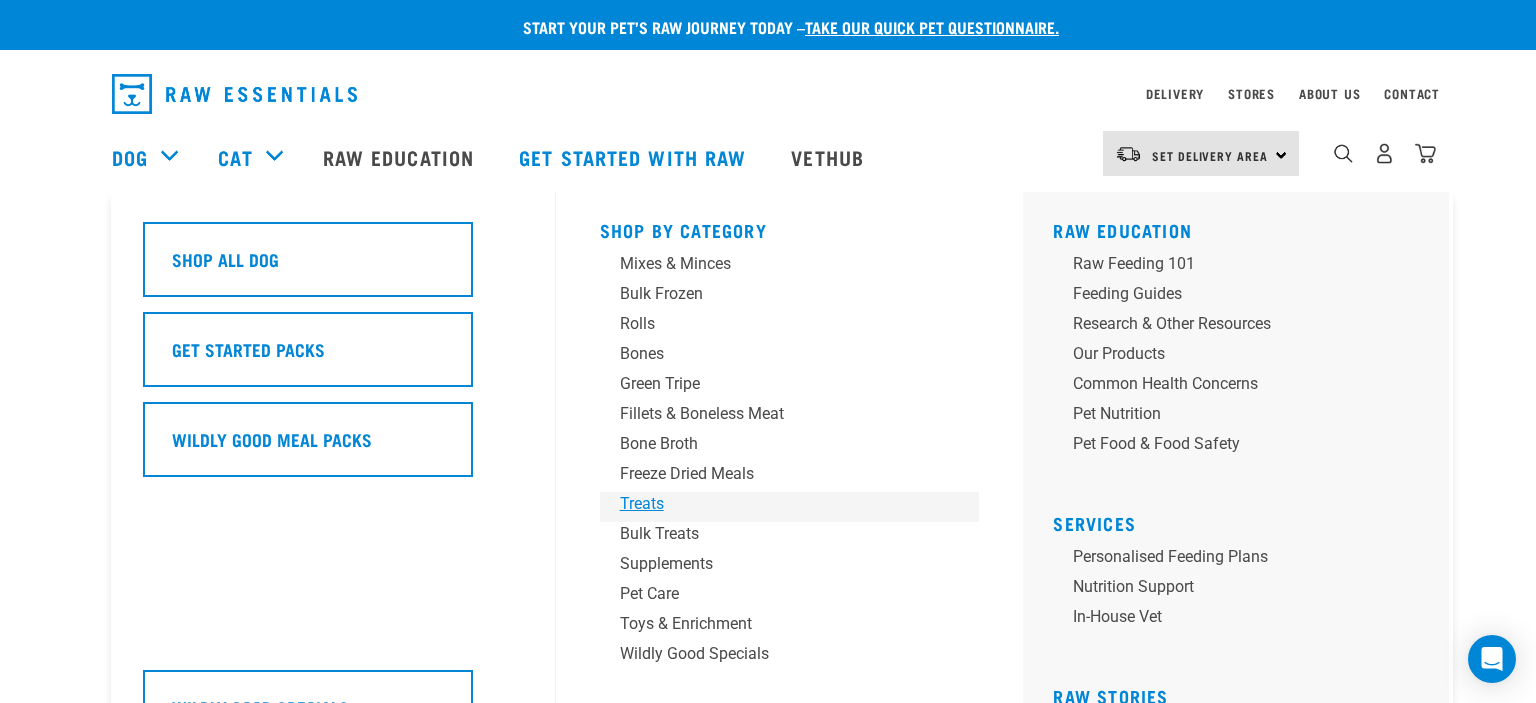click on "Treats" at bounding box center (776, 504) 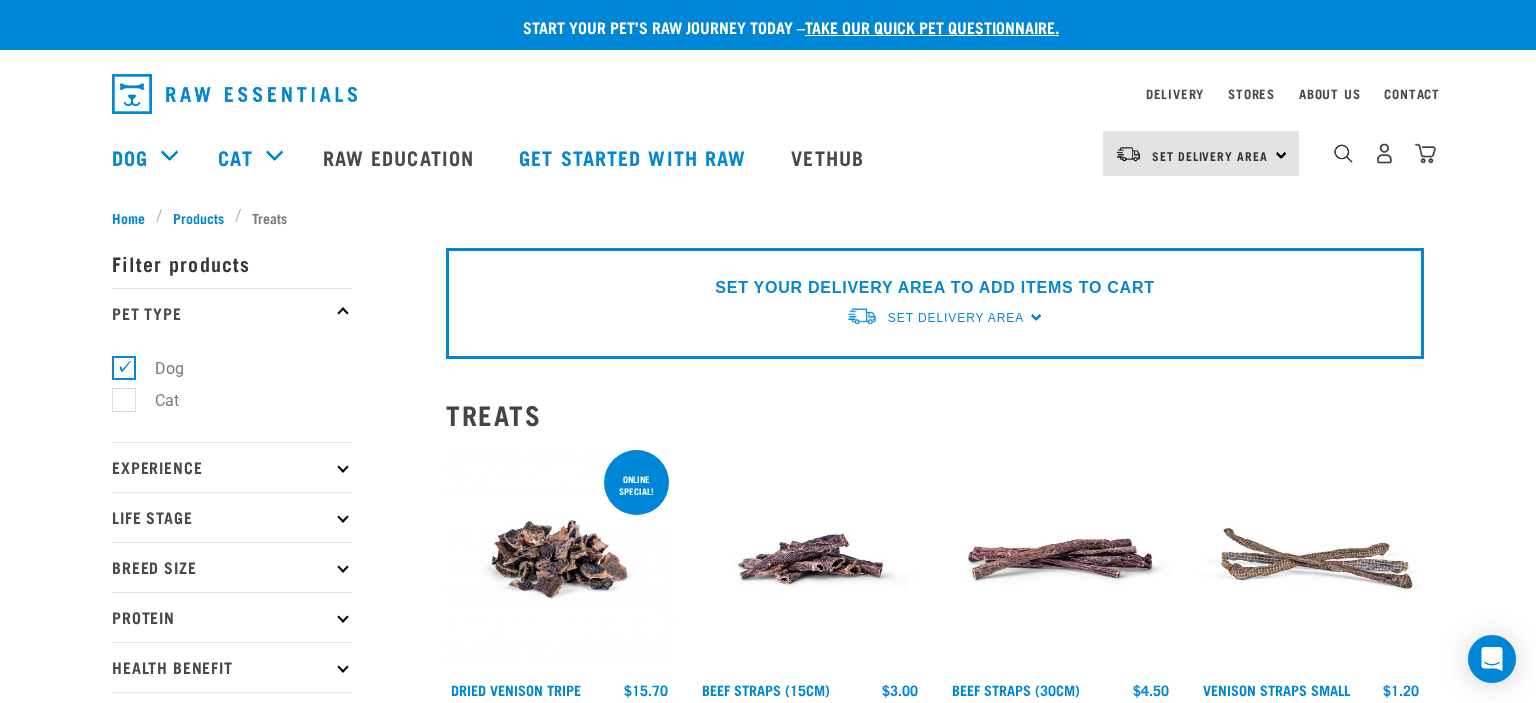 scroll, scrollTop: 0, scrollLeft: 0, axis: both 